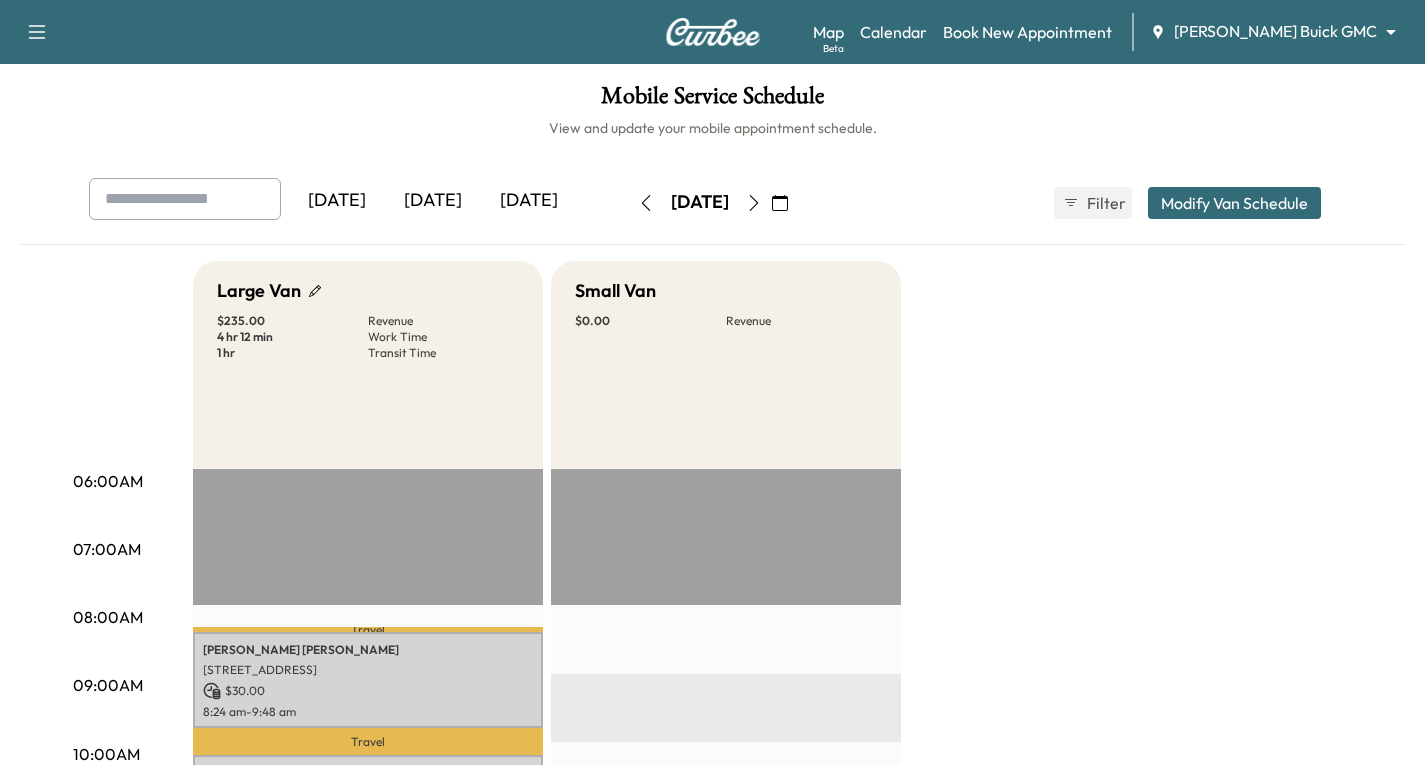scroll, scrollTop: 0, scrollLeft: 0, axis: both 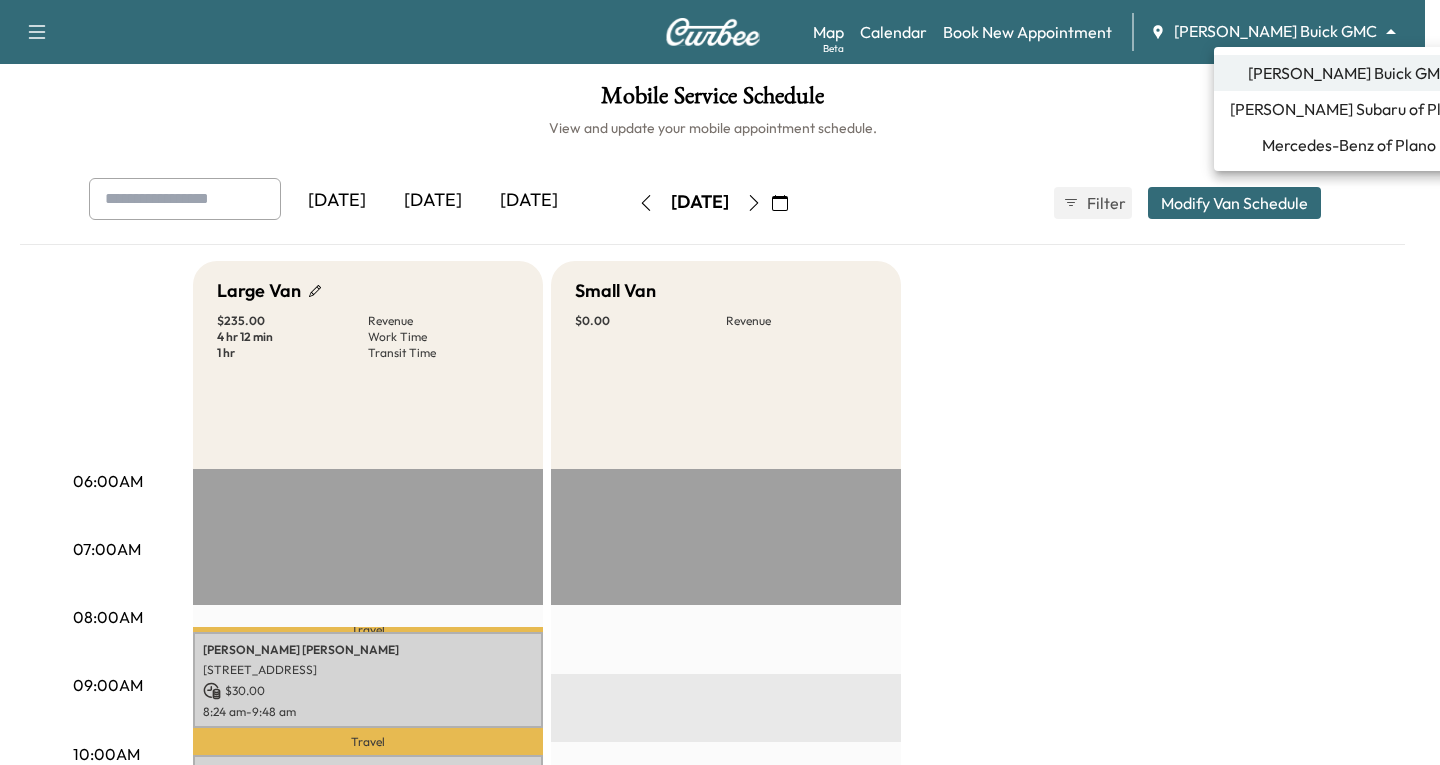click on "Support Log Out Map Beta Calendar Book New Appointment [PERSON_NAME] Buick GMC ******** ​ Mobile Service Schedule View and update your mobile appointment schedule. [DATE] [DATE] [DATE] [DATE] July 2025 S M T W T F S   29   30   1   2   3   4   5   6   7   8   9   10   11   12   13   14   15   16   17   18   19   20   21   22   23   24   25   26   27   28   29   30   31   1 Cancel Done Filter Modify Van Schedule Modify Van Schedule Van Schedule for  [DATE] *  Schedule modified Shift Start Shift End Small Van 8:00 am * Start 4:00 pm ** Start Inactive Large Van 8:00 am * Start 4:00 pm ** Start Inactive Cancel Save & Close 06:00AM 07:00AM 08:00AM 09:00AM 10:00AM 11:00AM 12:00PM 01:00PM 02:00PM 03:00PM 04:00PM 05:00PM 06:00PM 07:00PM 08:00PM 09:00PM 10:00PM Large Van $ 235.00 Revenue 4 hr 12 min Work Time 1 hr Transit Time Travel [PERSON_NAME] [STREET_ADDRESS]   $ 30.00 8:24 am  -  9:48 am Travel [PERSON_NAME]   Styler [STREET_ADDRESS][PERSON_NAME]   $" at bounding box center [720, 382] 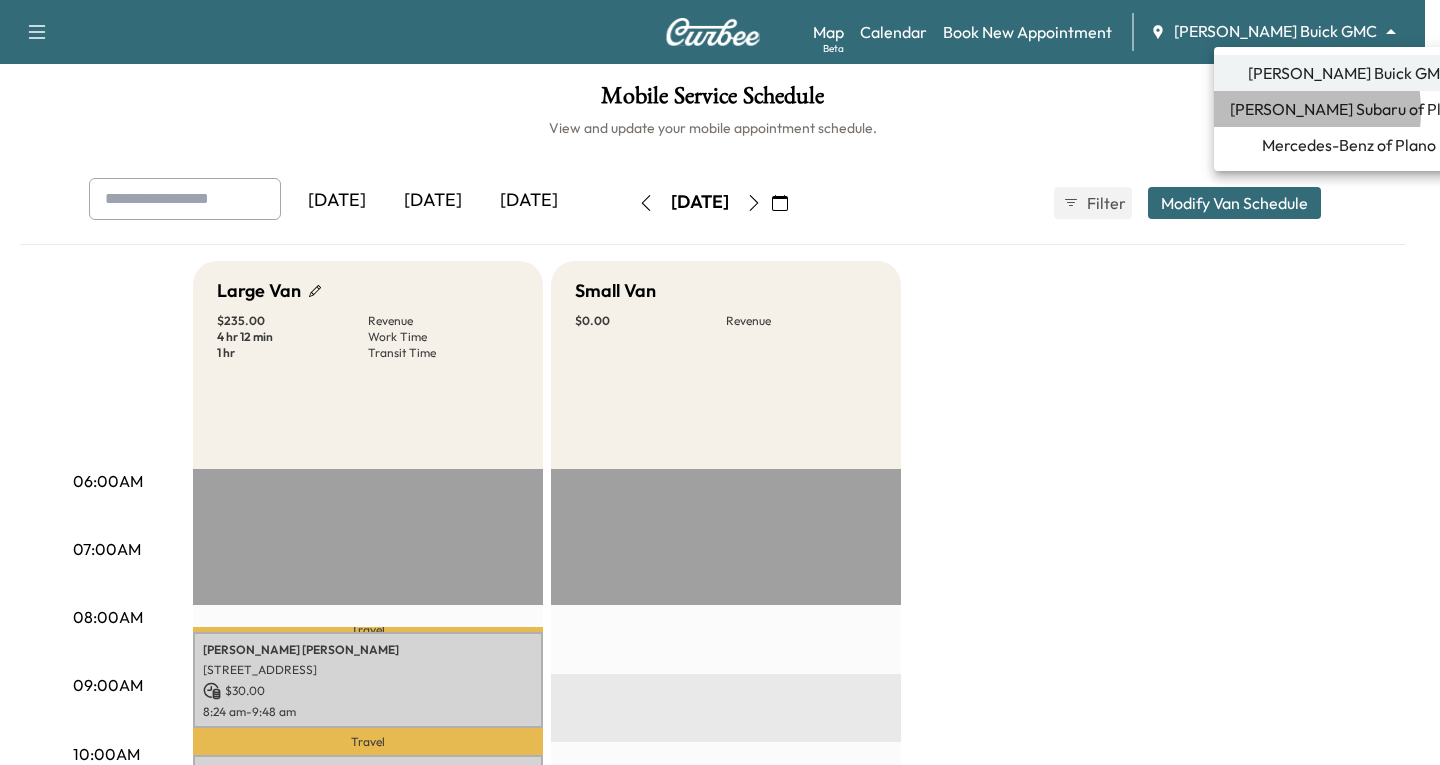 click on "[PERSON_NAME] Subaru of Plano" at bounding box center [1349, 109] 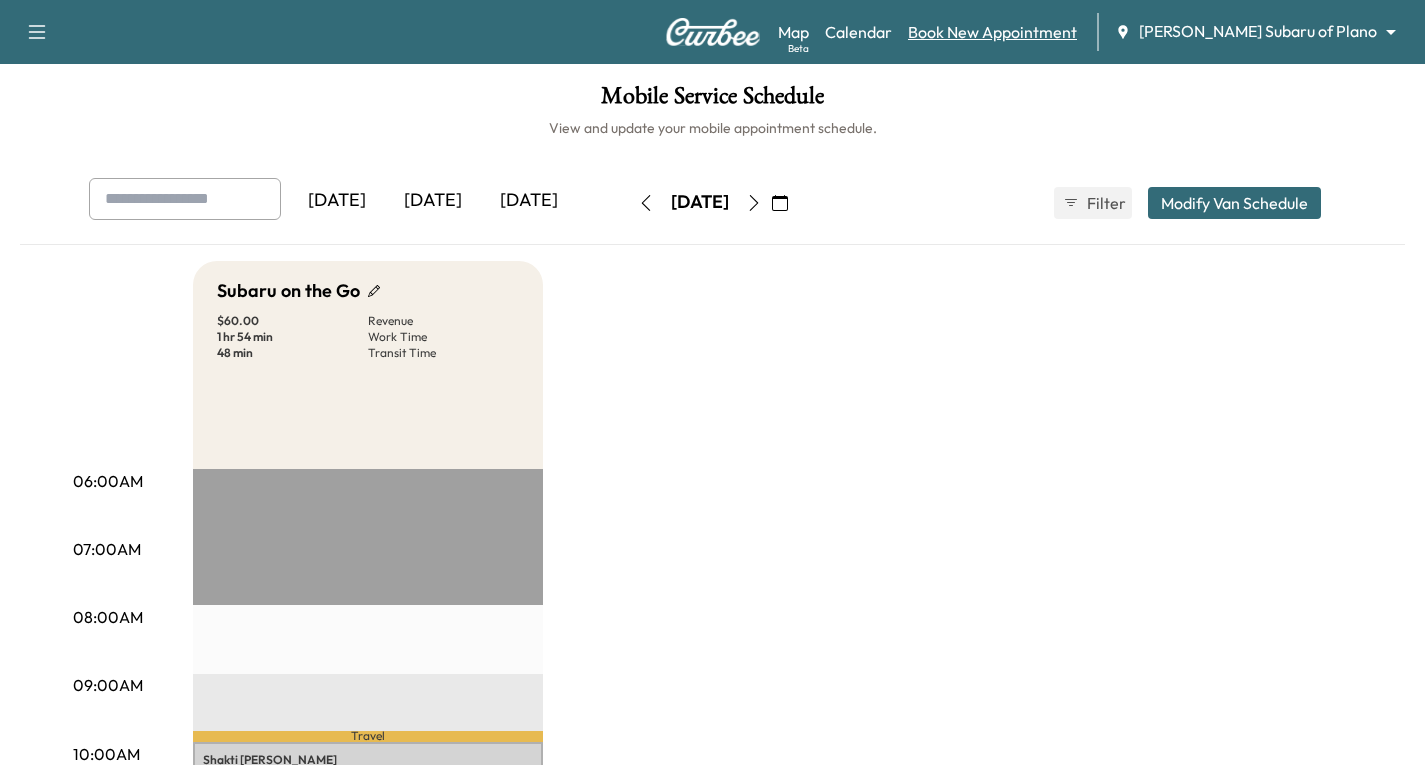 click on "Book New Appointment" at bounding box center [992, 32] 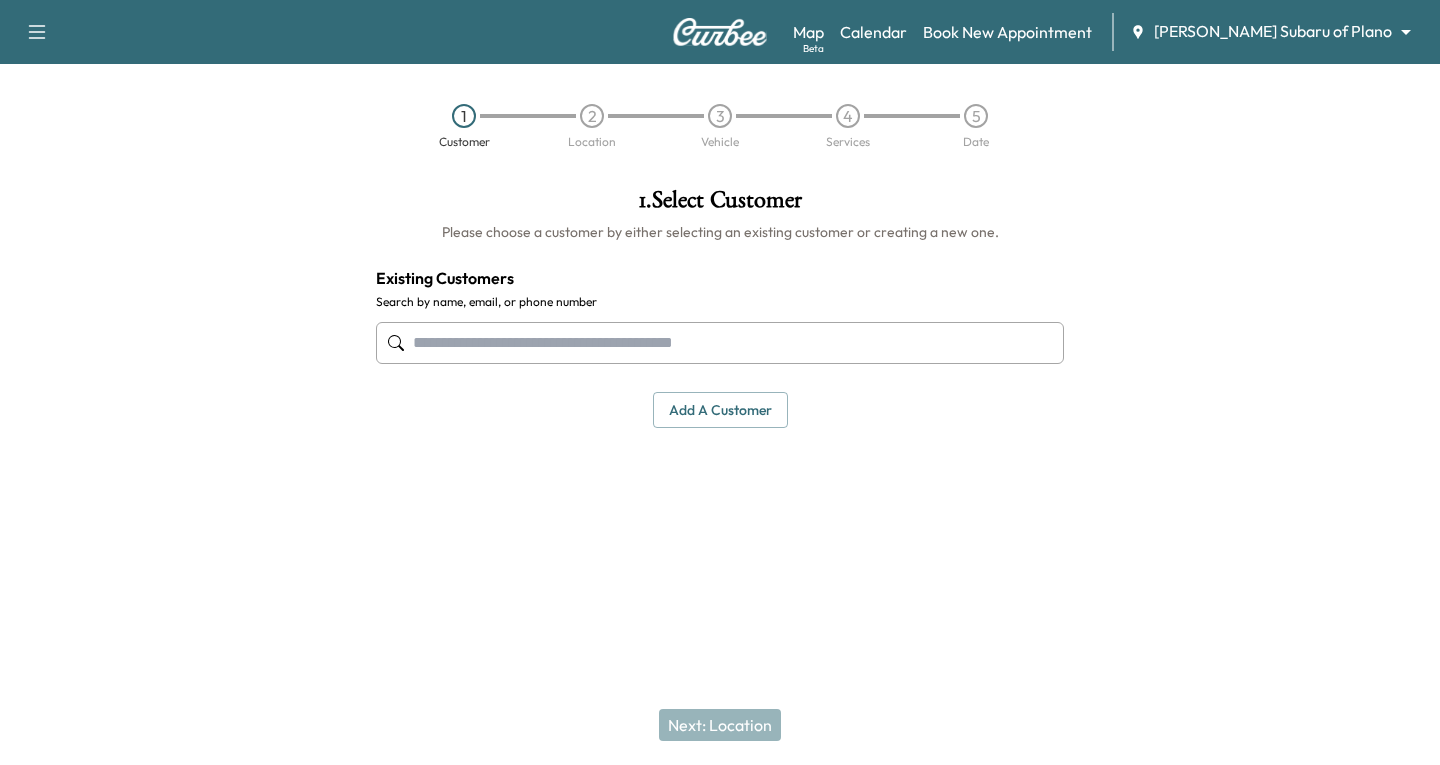 click on "Add a customer" at bounding box center (720, 410) 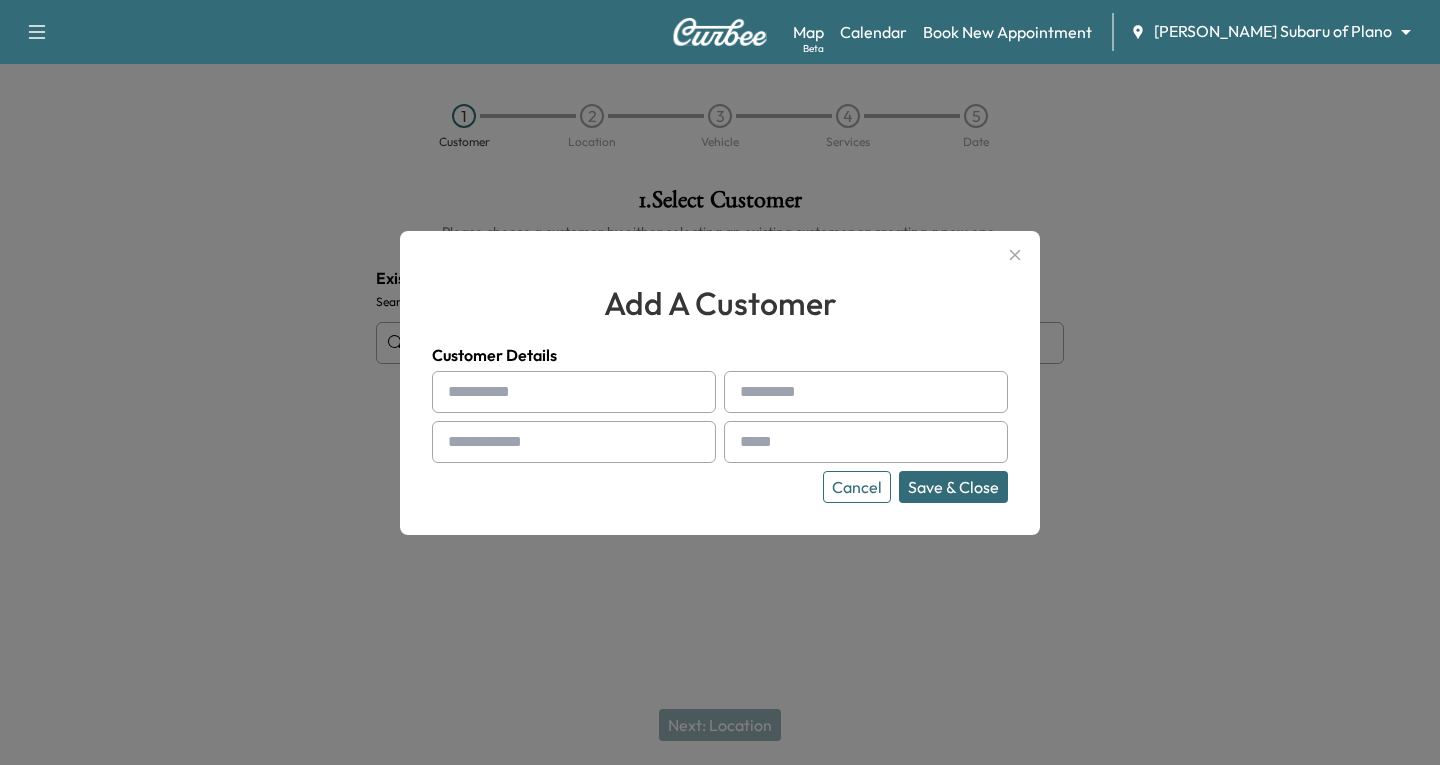 click at bounding box center (452, 392) 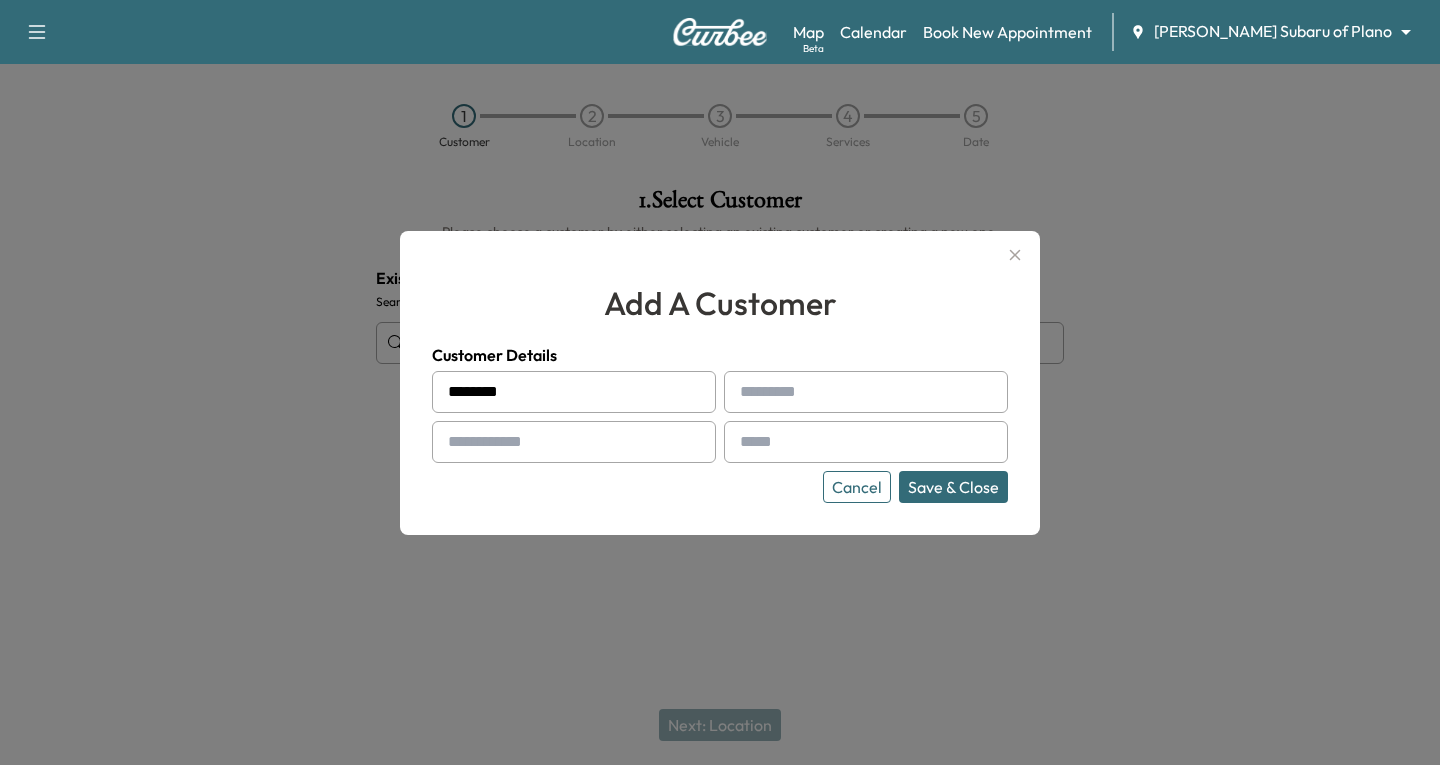 type on "********" 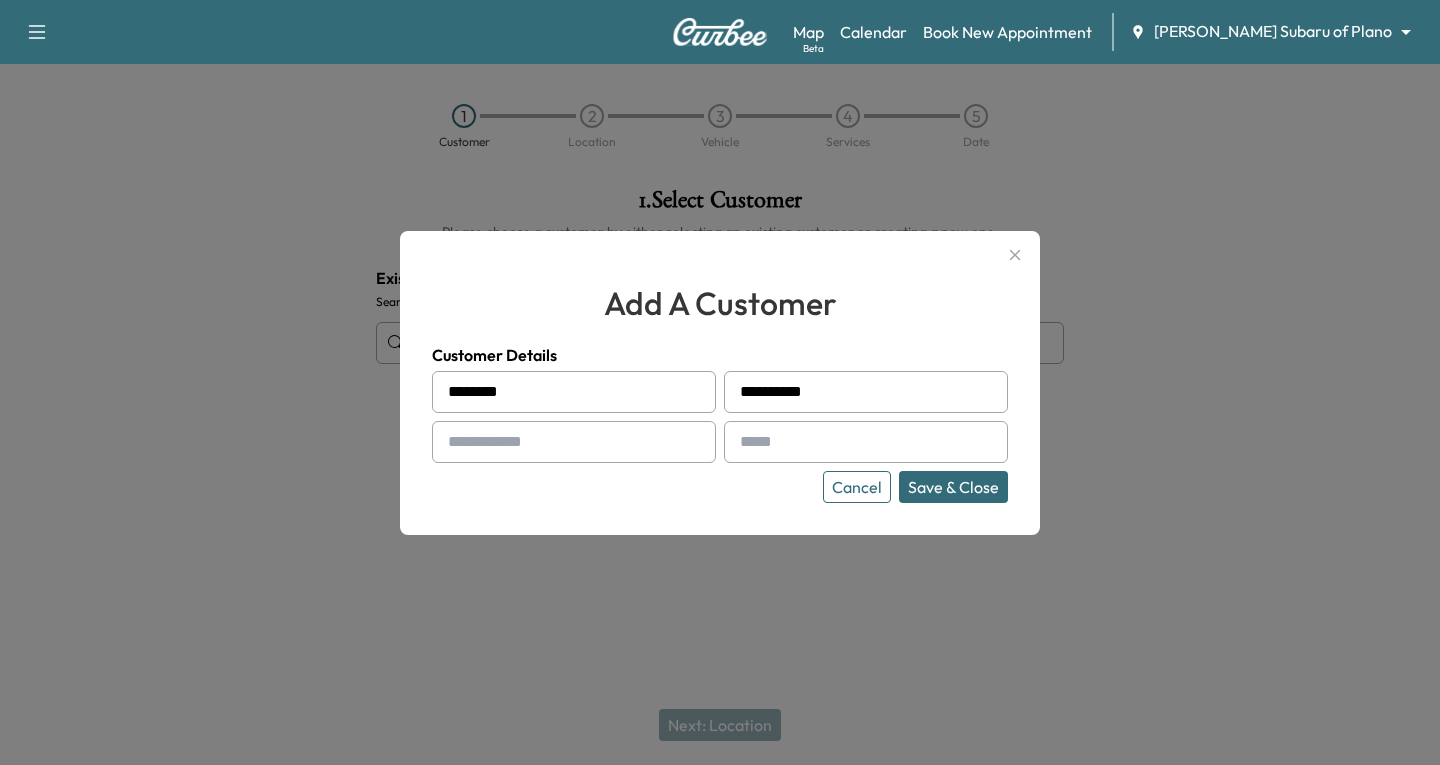 type on "*********" 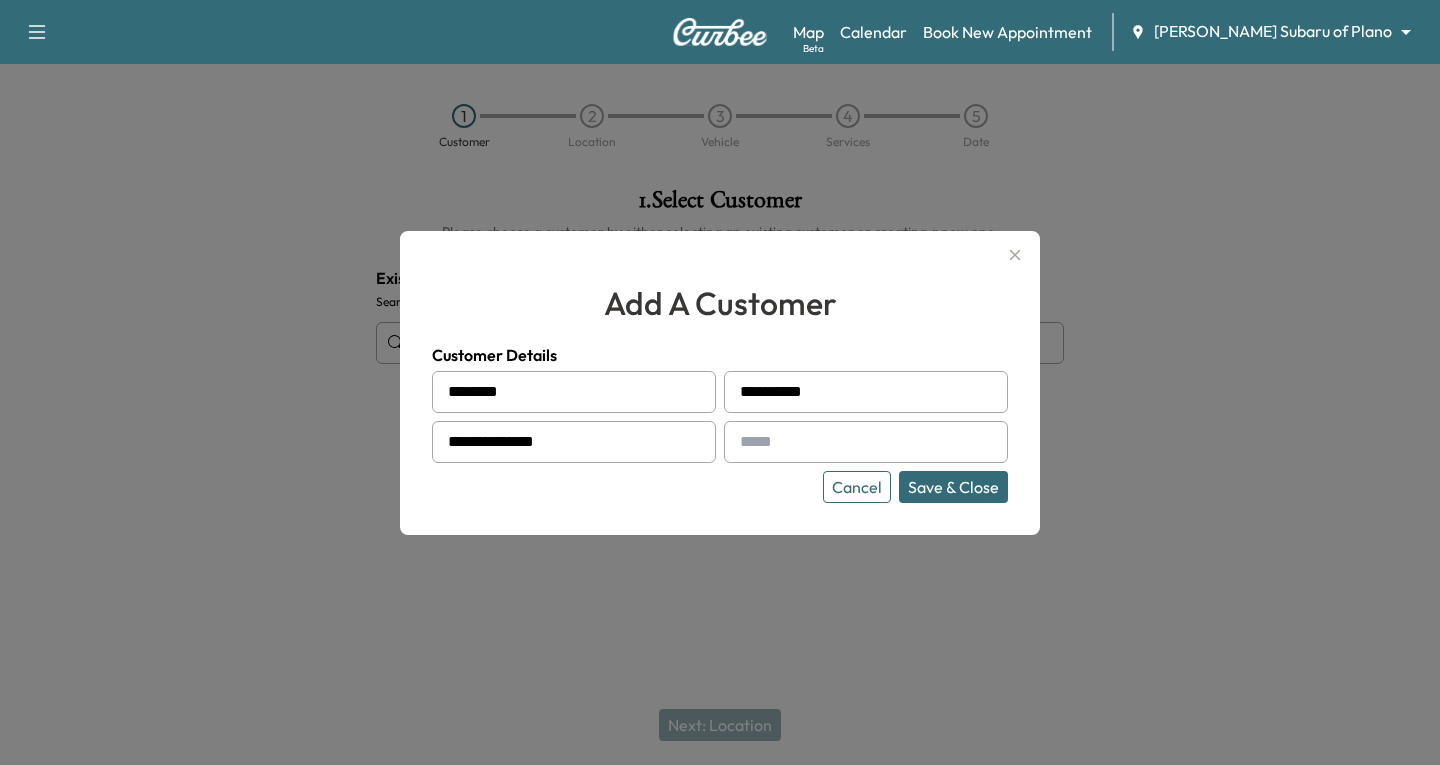 type on "**********" 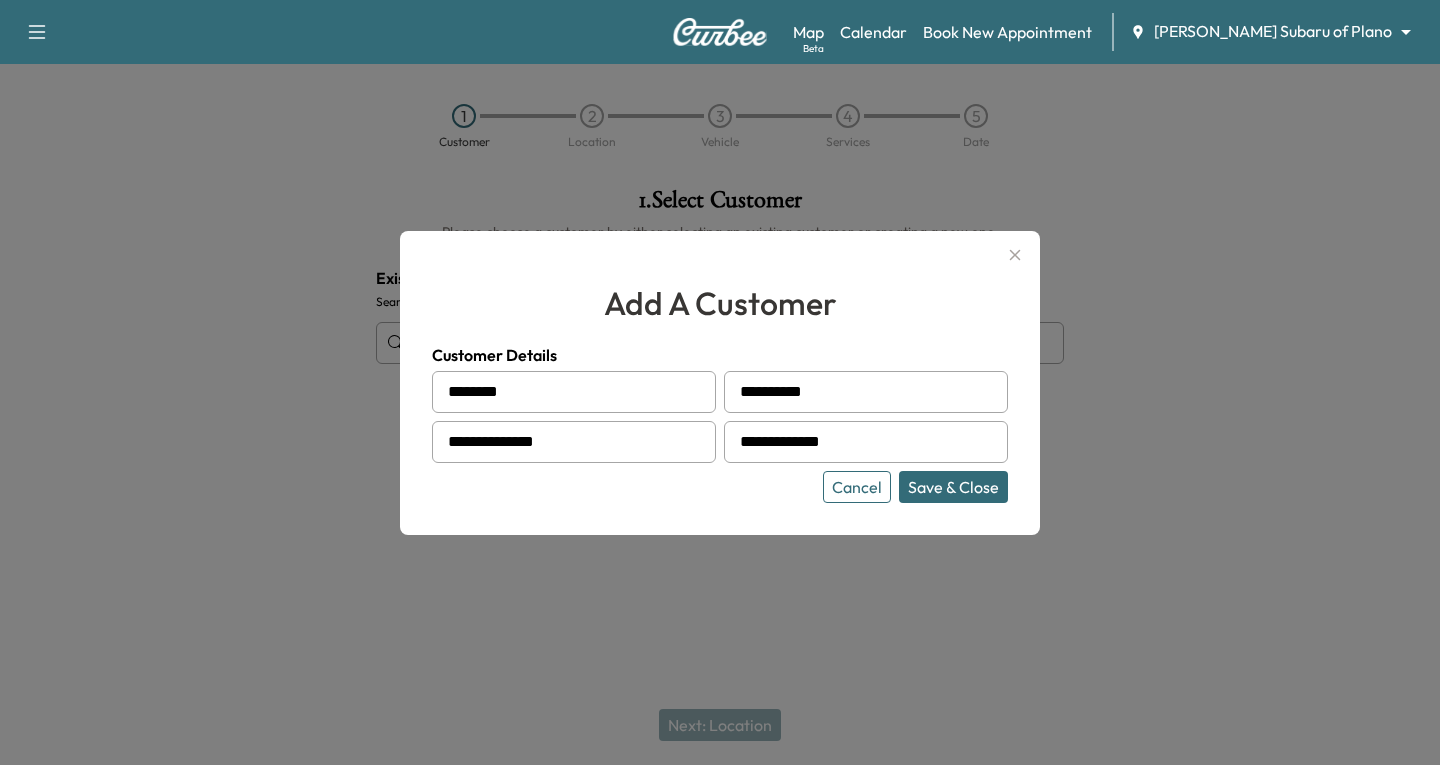 click on "Save & Close" at bounding box center (953, 487) 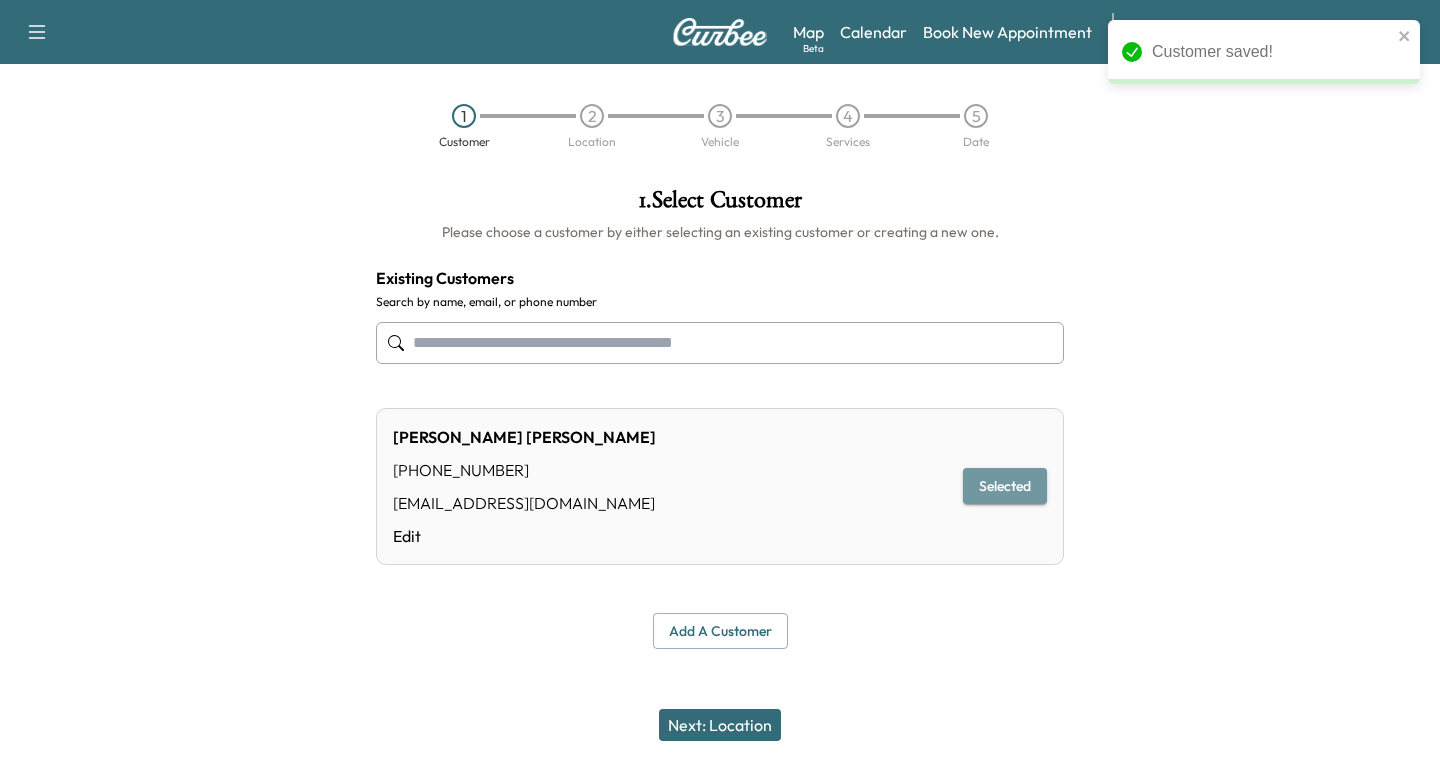 click on "Selected" at bounding box center (1005, 486) 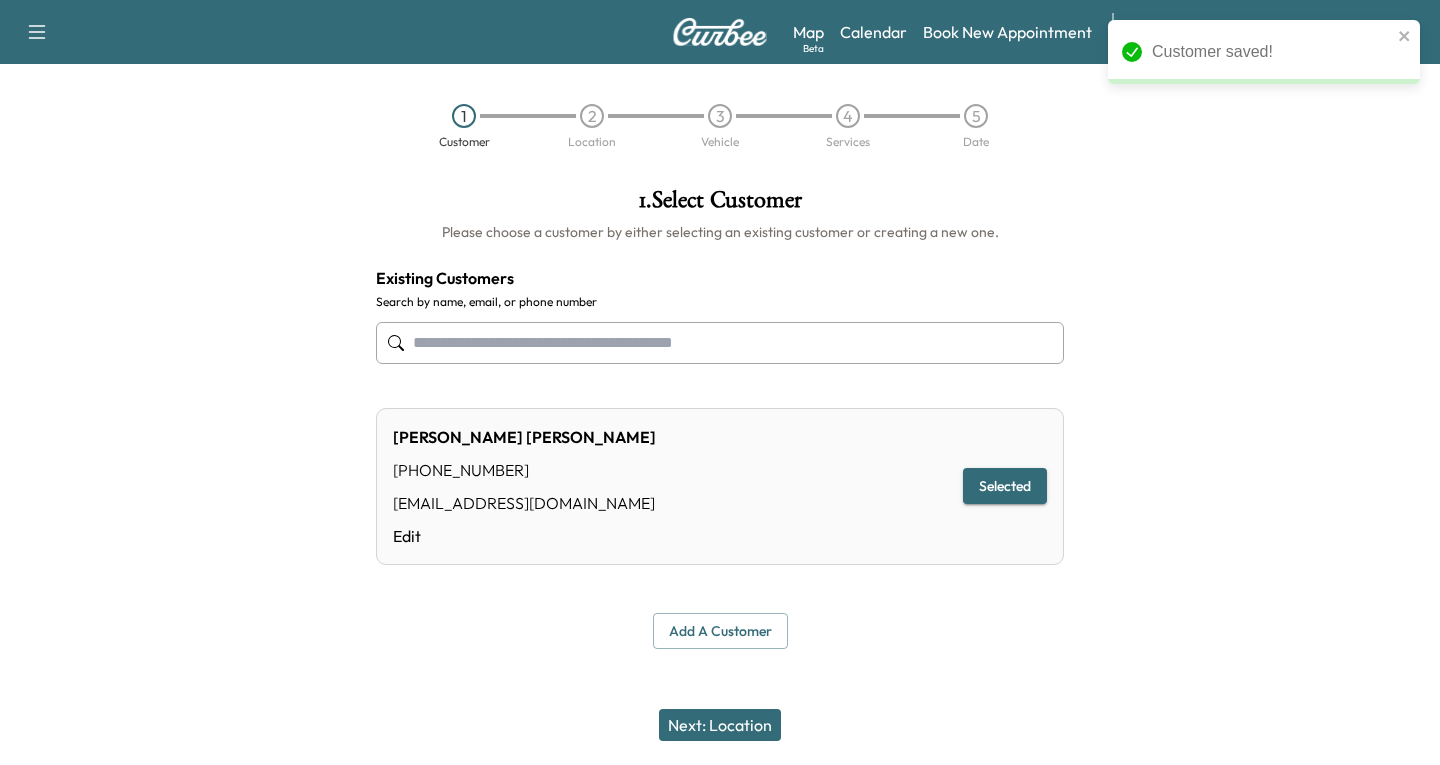 click on "Next: Location" at bounding box center [720, 725] 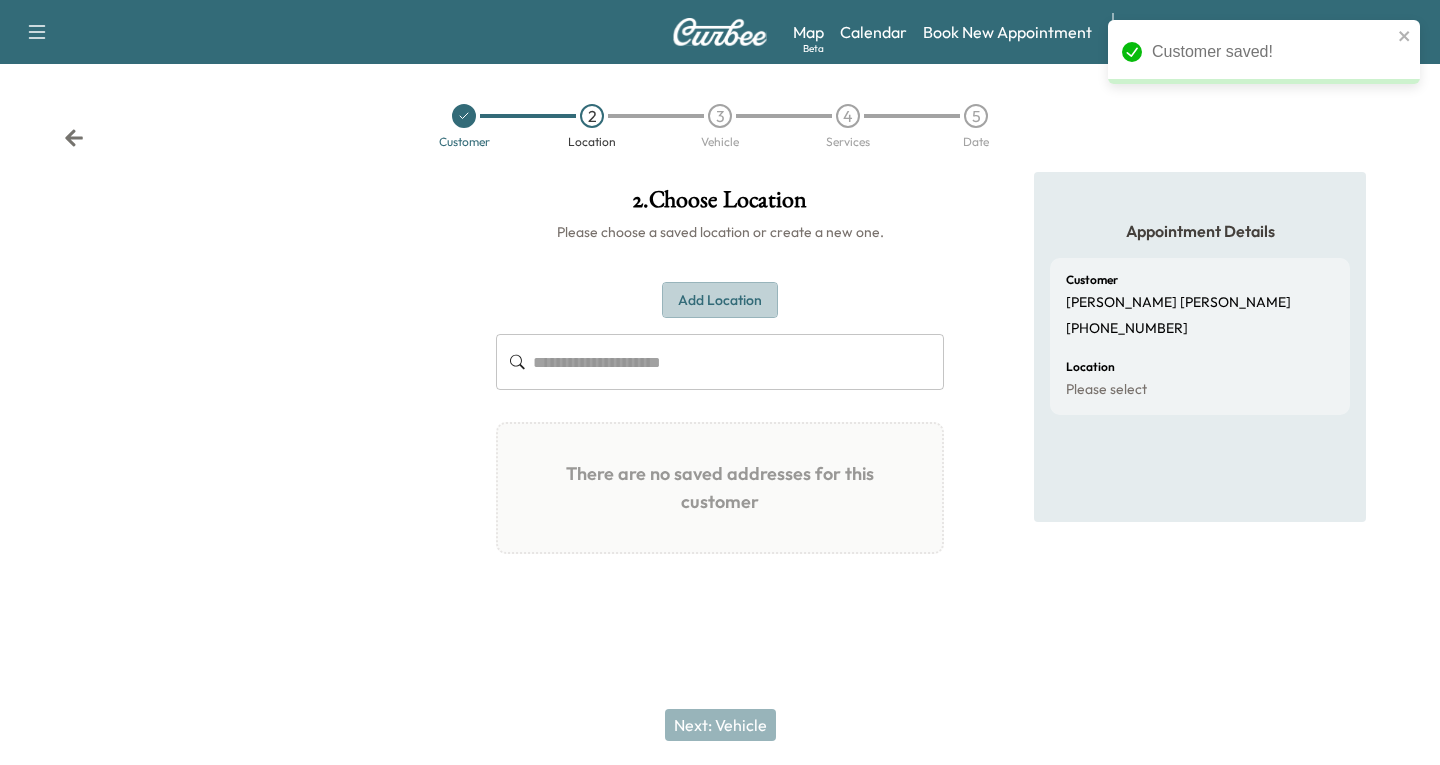click on "Add Location" at bounding box center (720, 300) 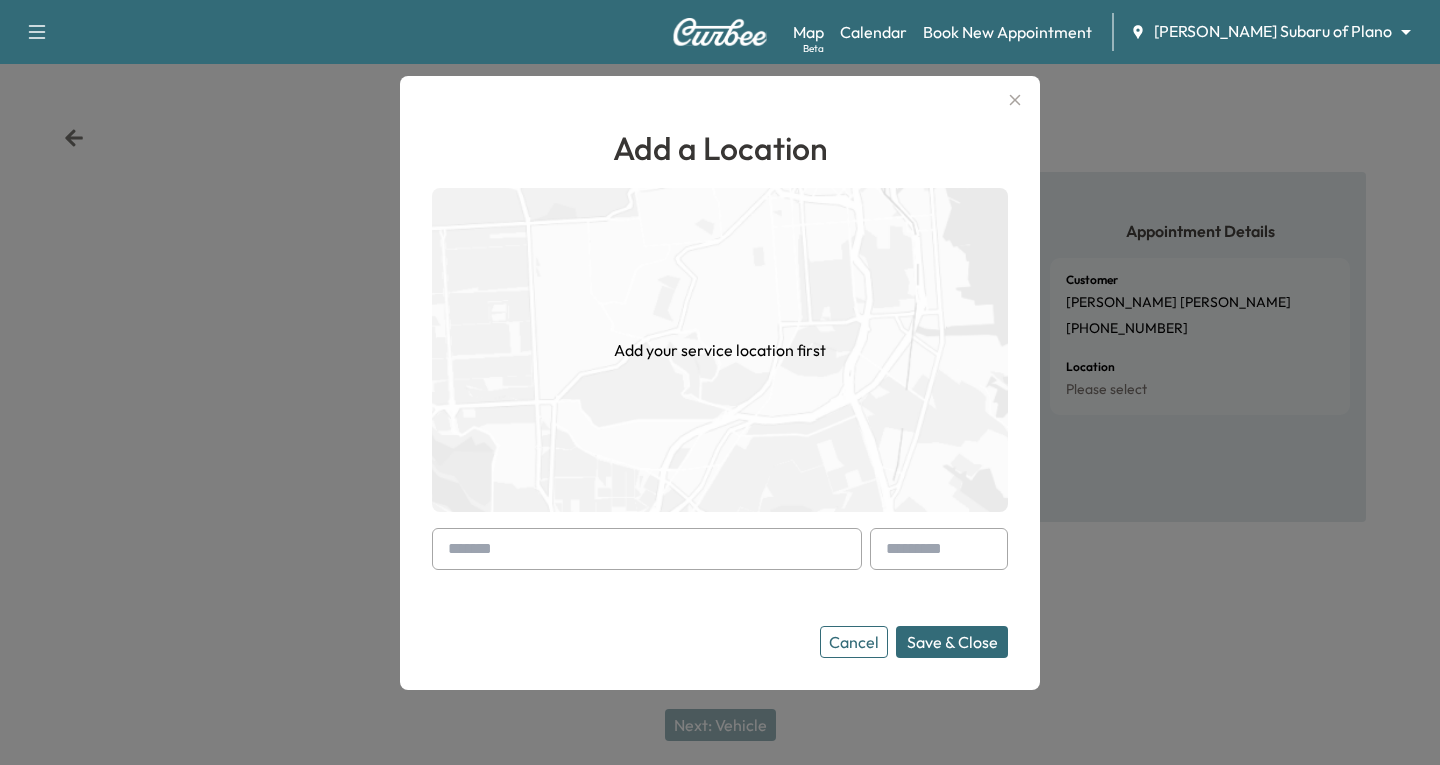 click at bounding box center (452, 549) 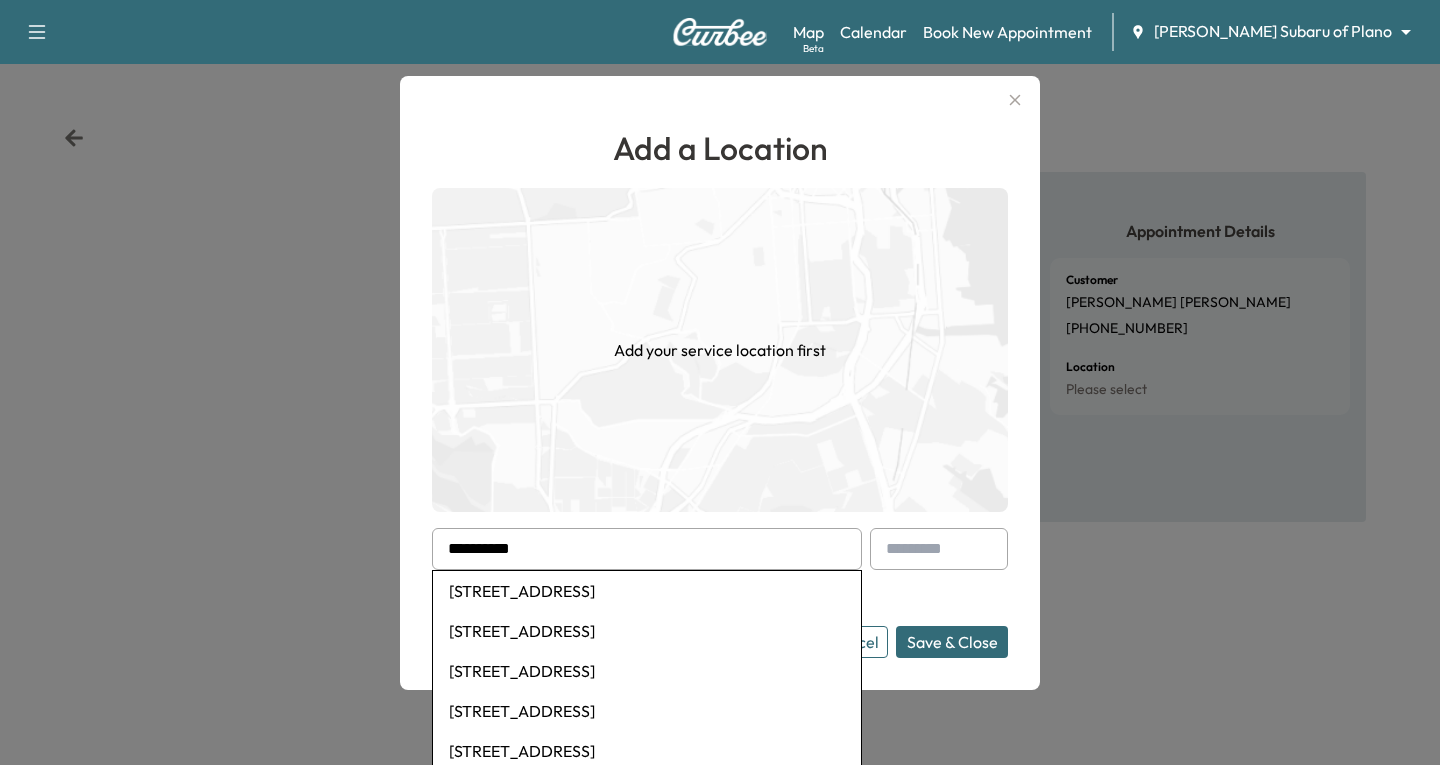 click on "[STREET_ADDRESS]" at bounding box center [647, 591] 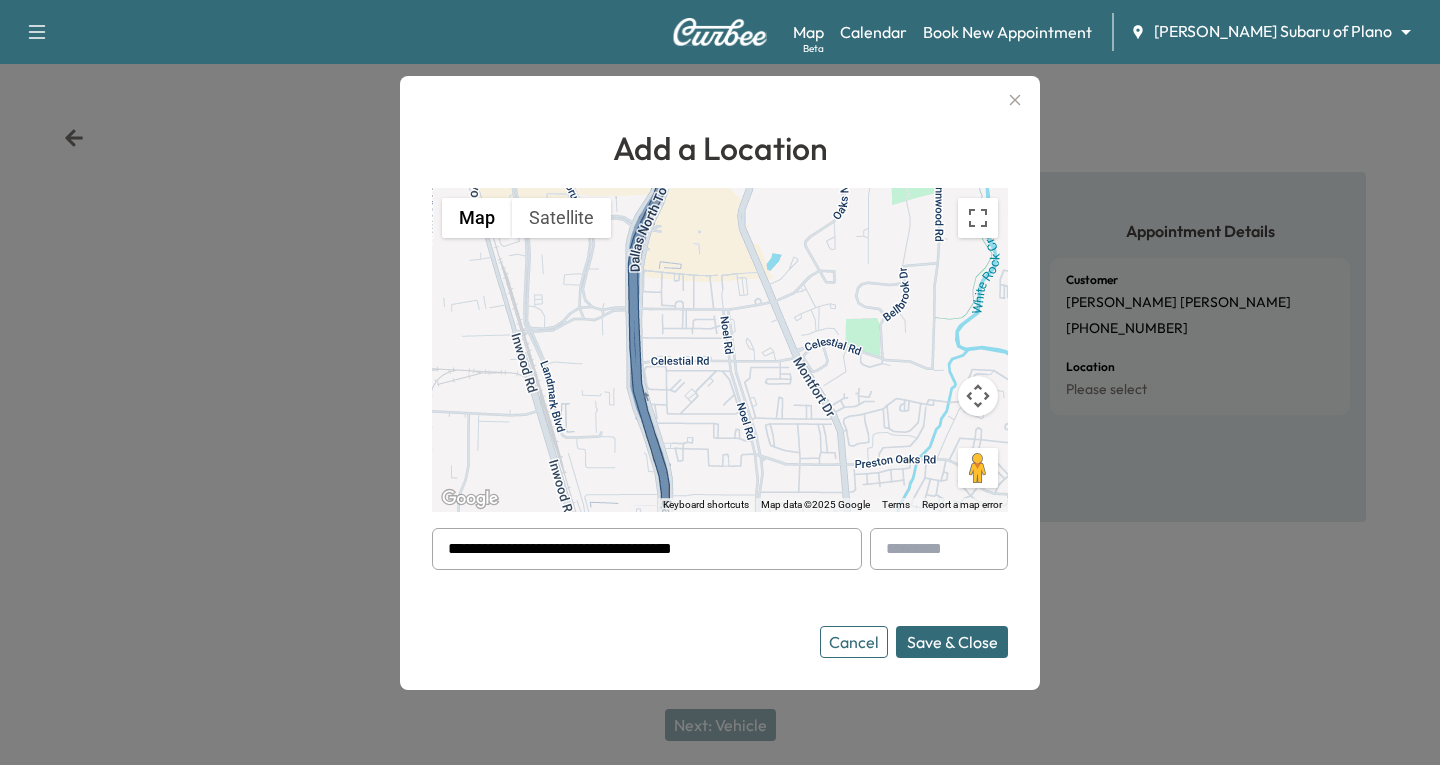 click on "Save & Close" at bounding box center [952, 642] 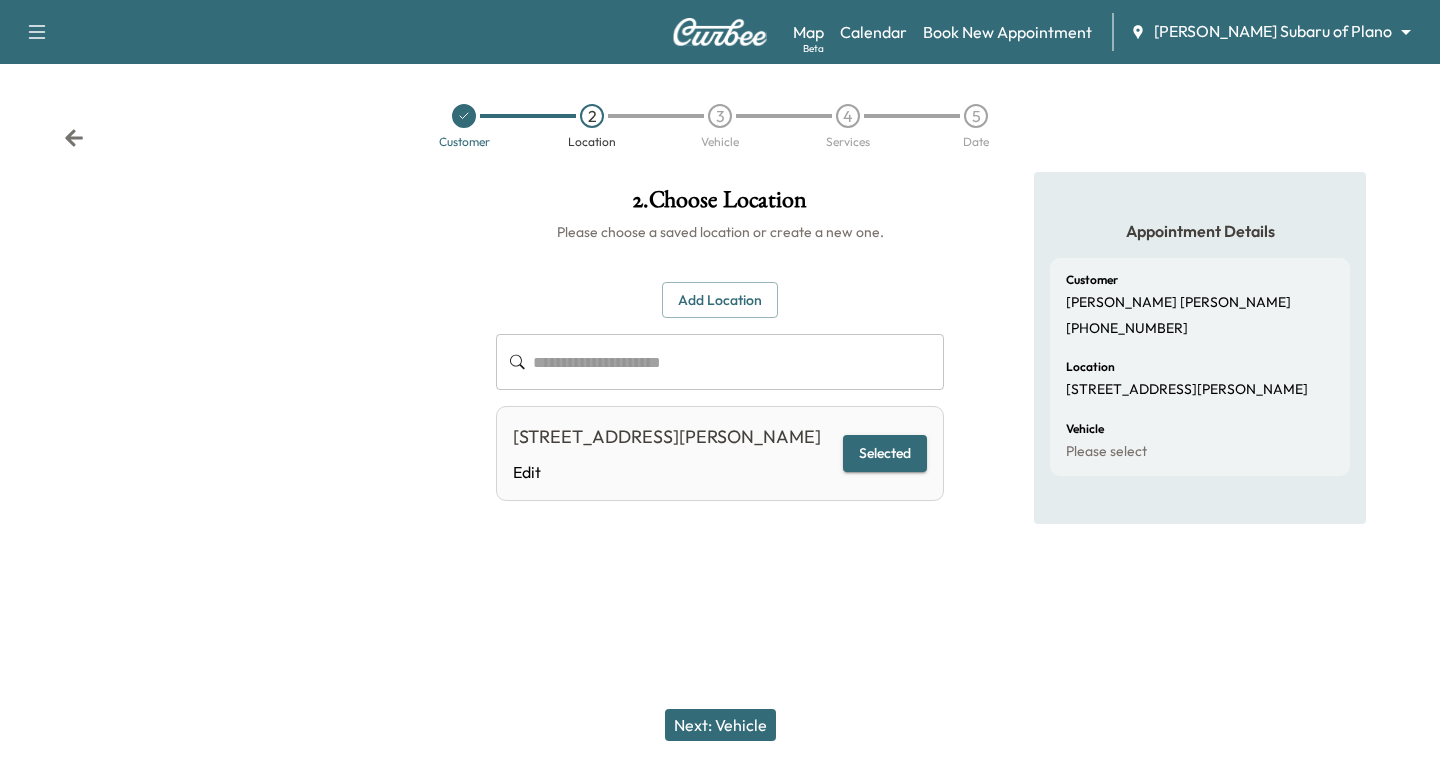 click on "Selected" at bounding box center [885, 453] 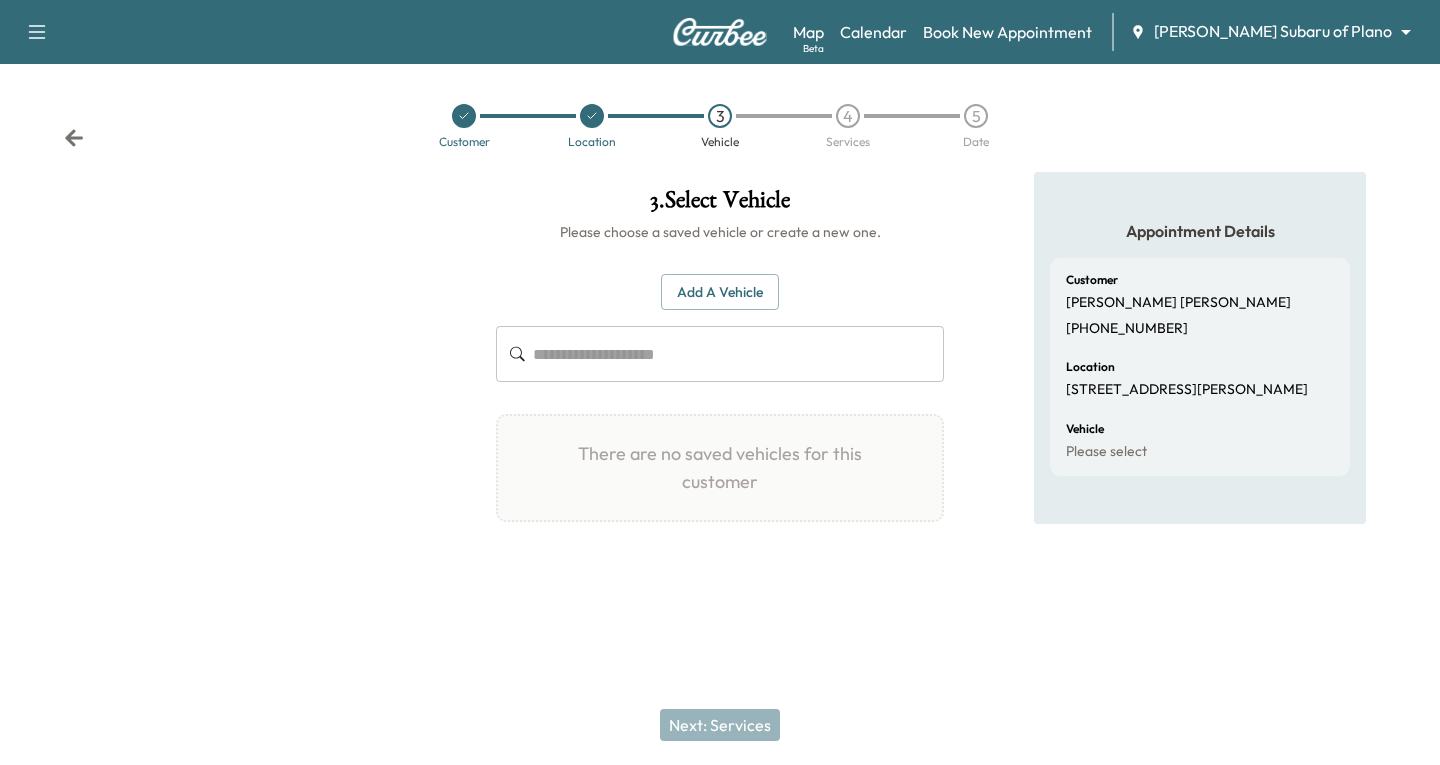 click on "Add a Vehicle" at bounding box center (720, 292) 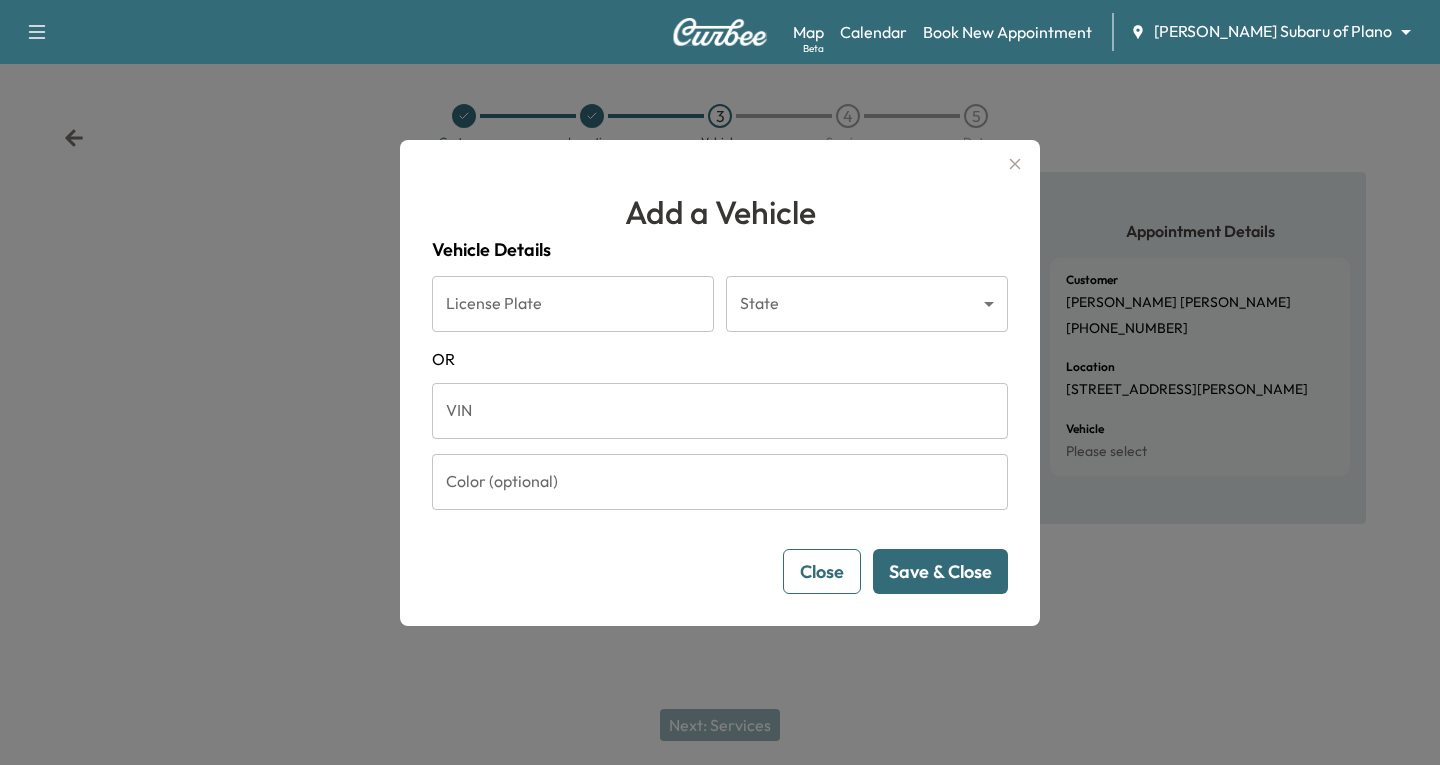 click on "VIN" at bounding box center [720, 411] 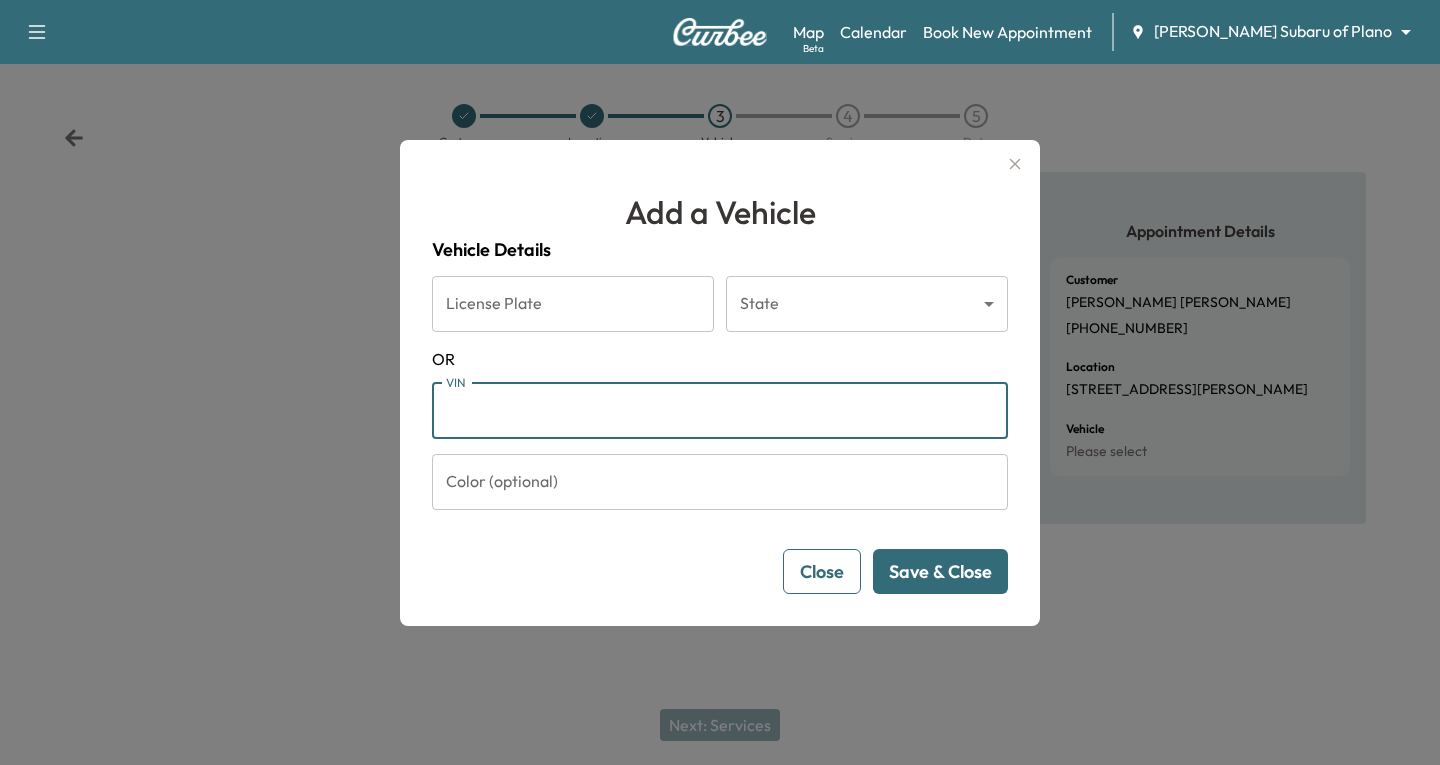 paste on "**********" 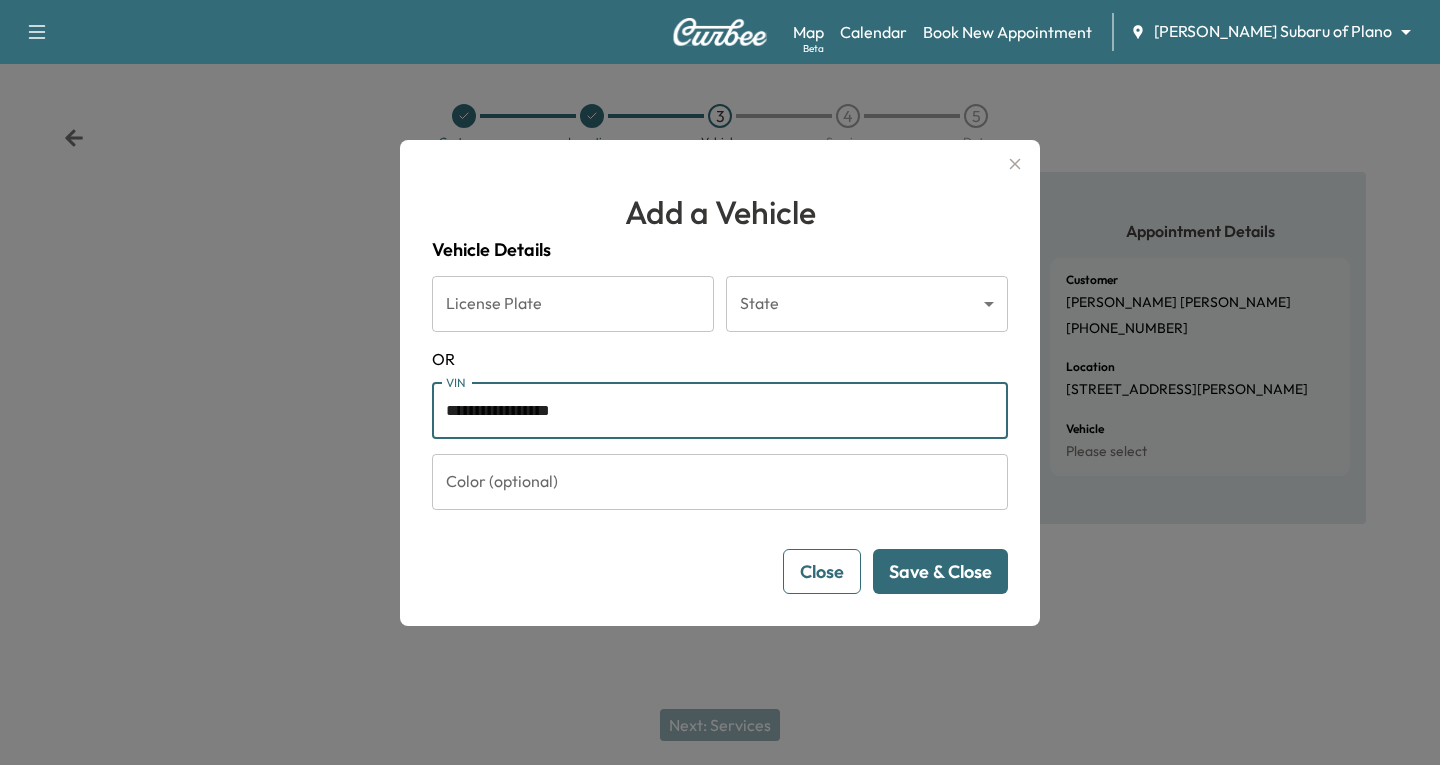 type on "**********" 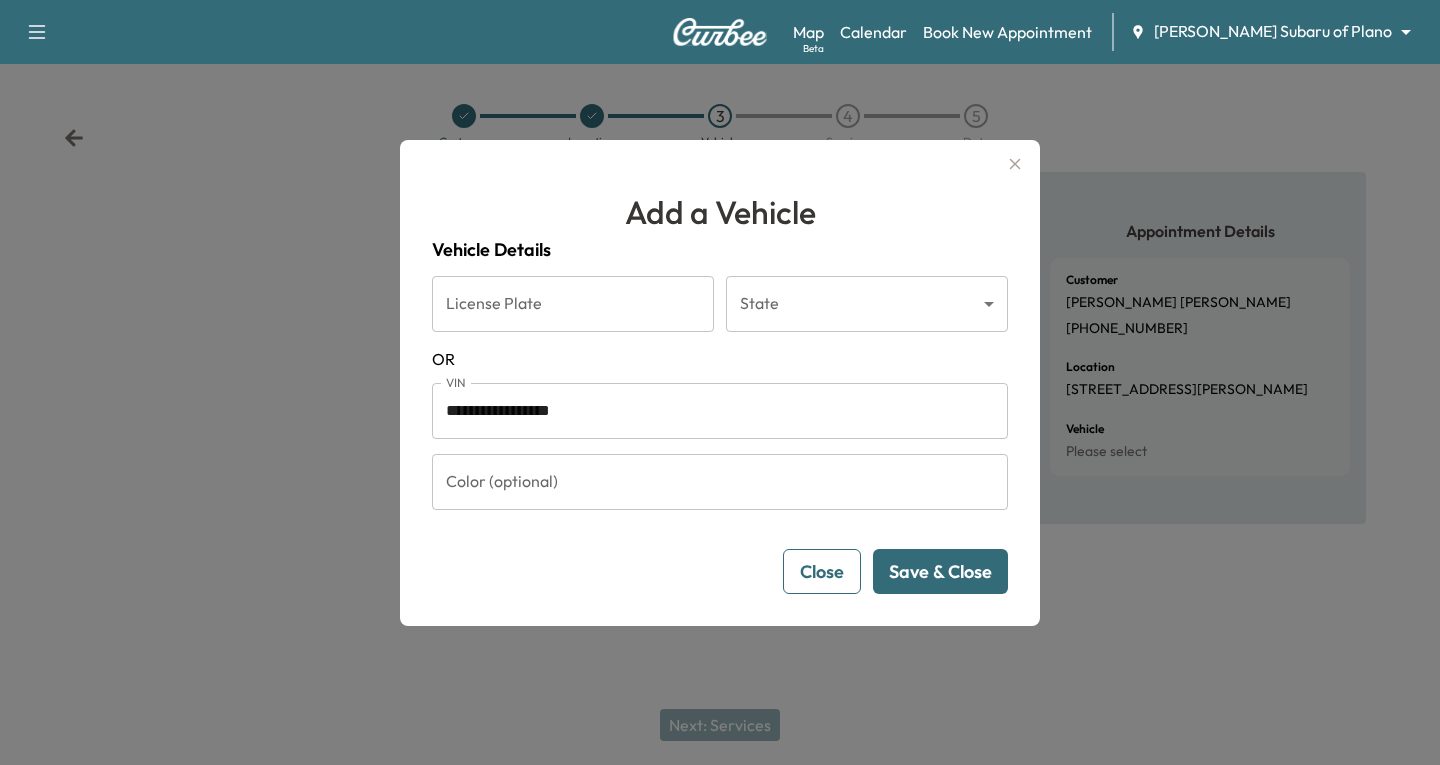 click on "Save & Close" at bounding box center [940, 571] 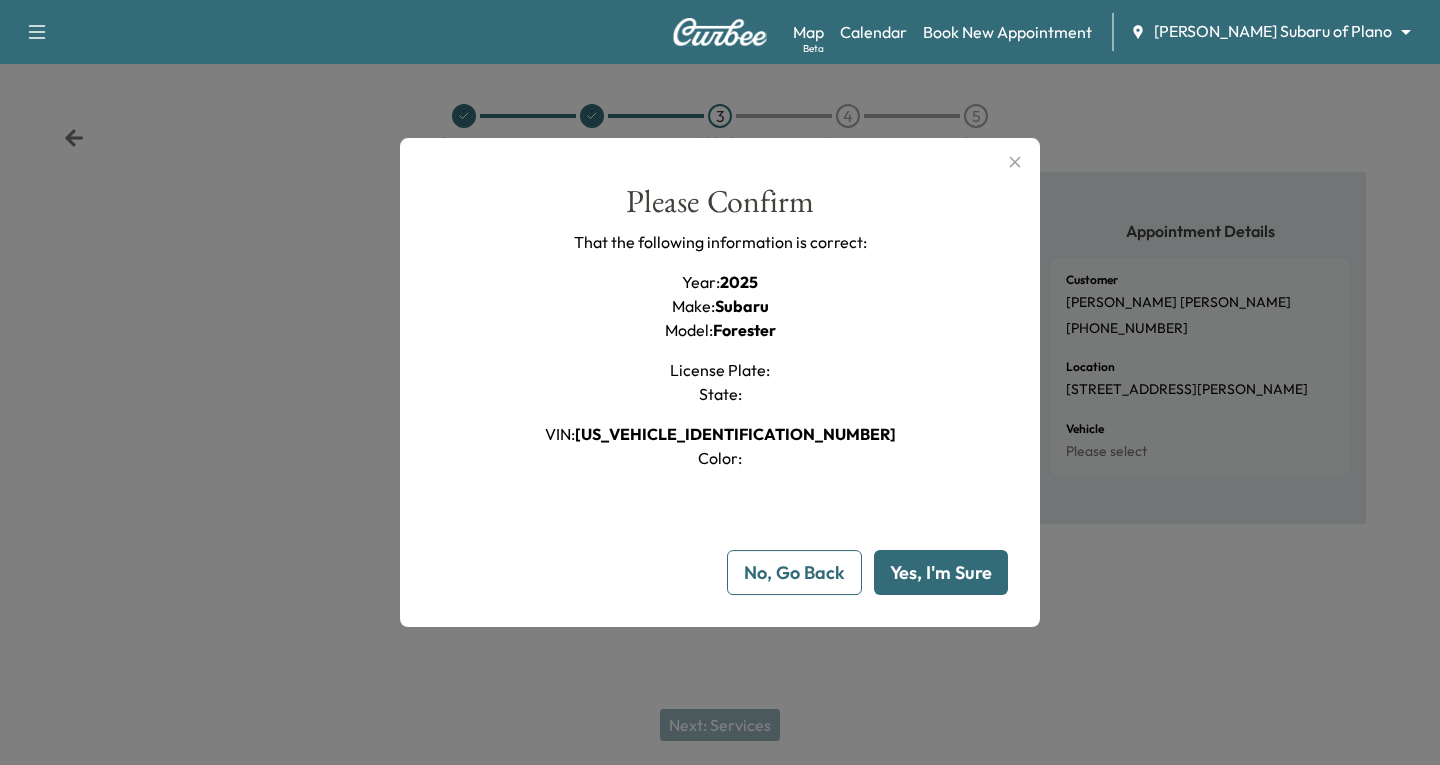 click on "Yes, I'm Sure" at bounding box center [941, 572] 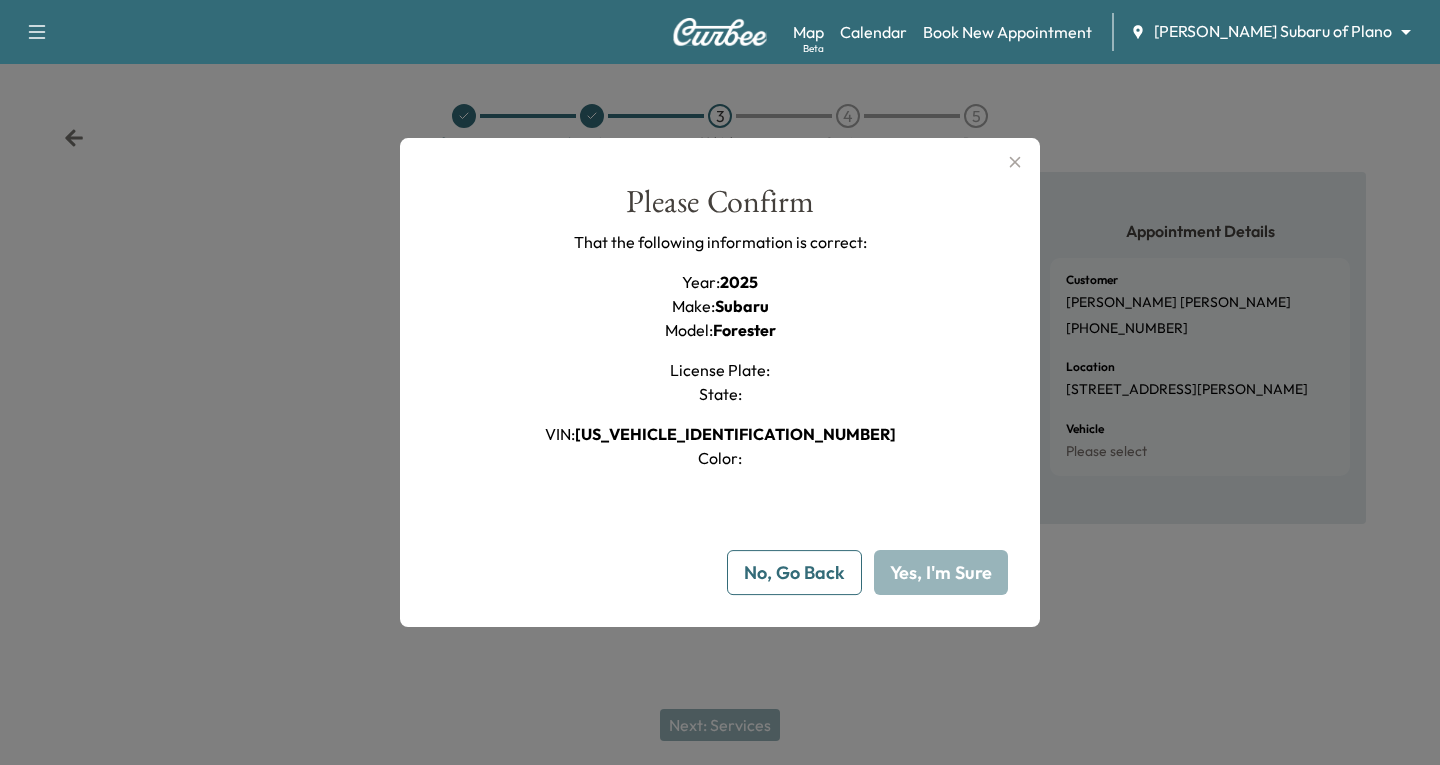 type 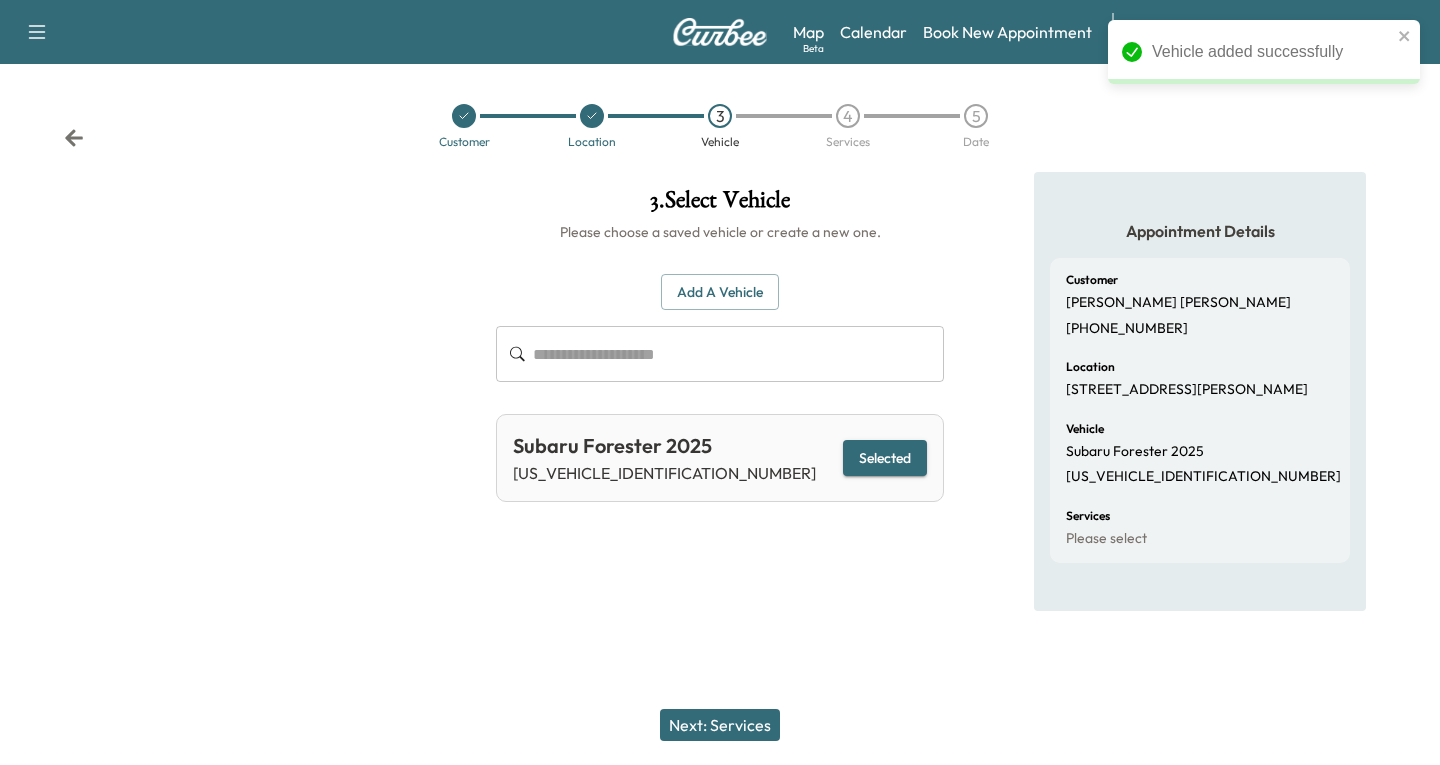 click on "Next: Services" at bounding box center [720, 725] 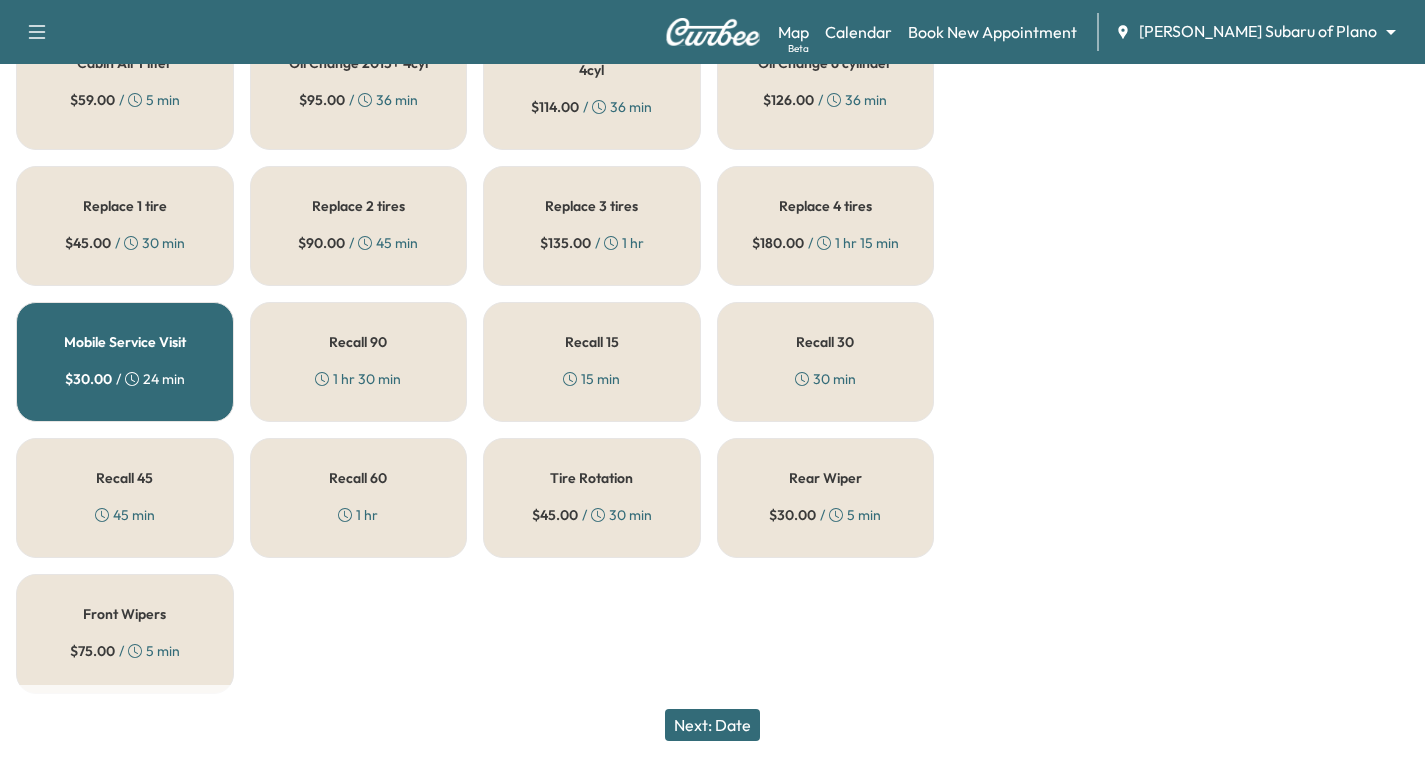 scroll, scrollTop: 789, scrollLeft: 0, axis: vertical 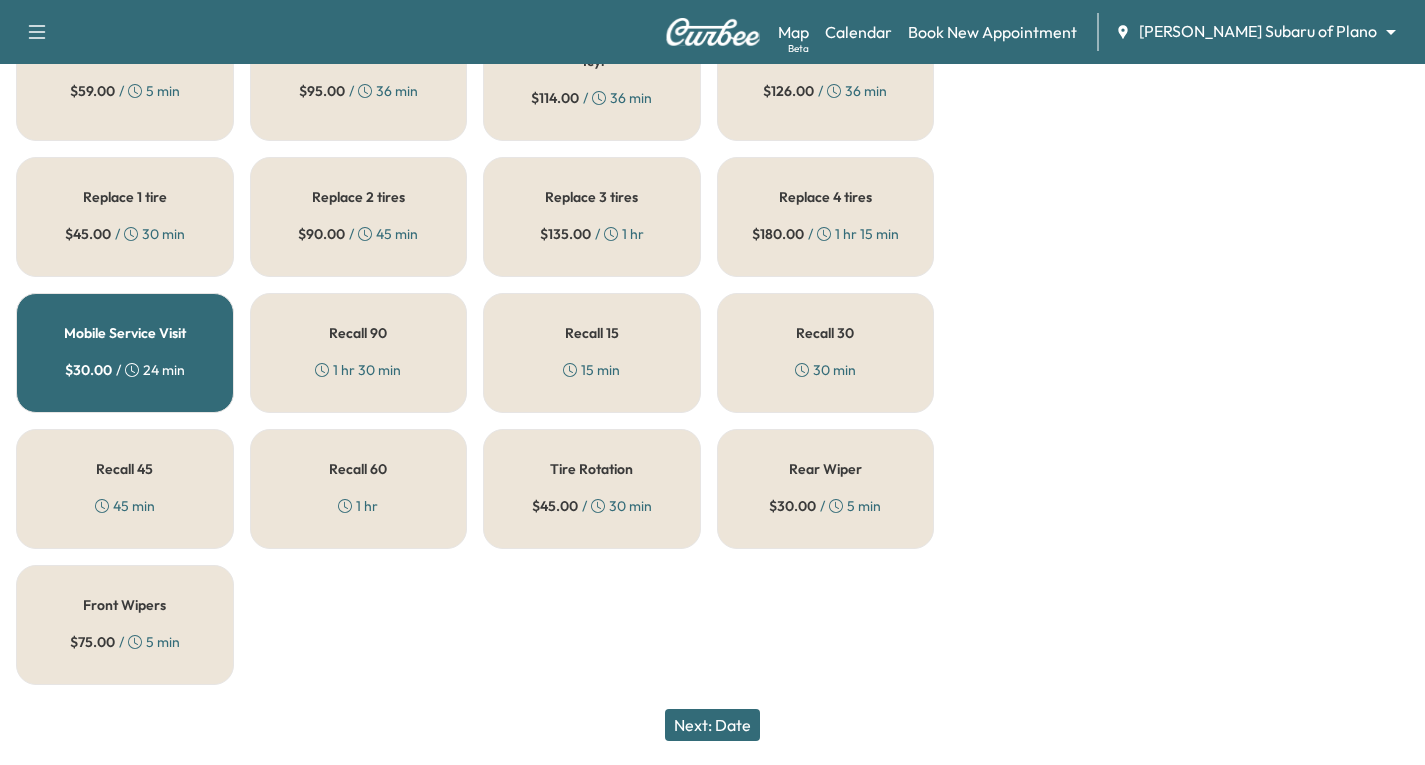 click on "Recall 15 15 min" at bounding box center [592, 353] 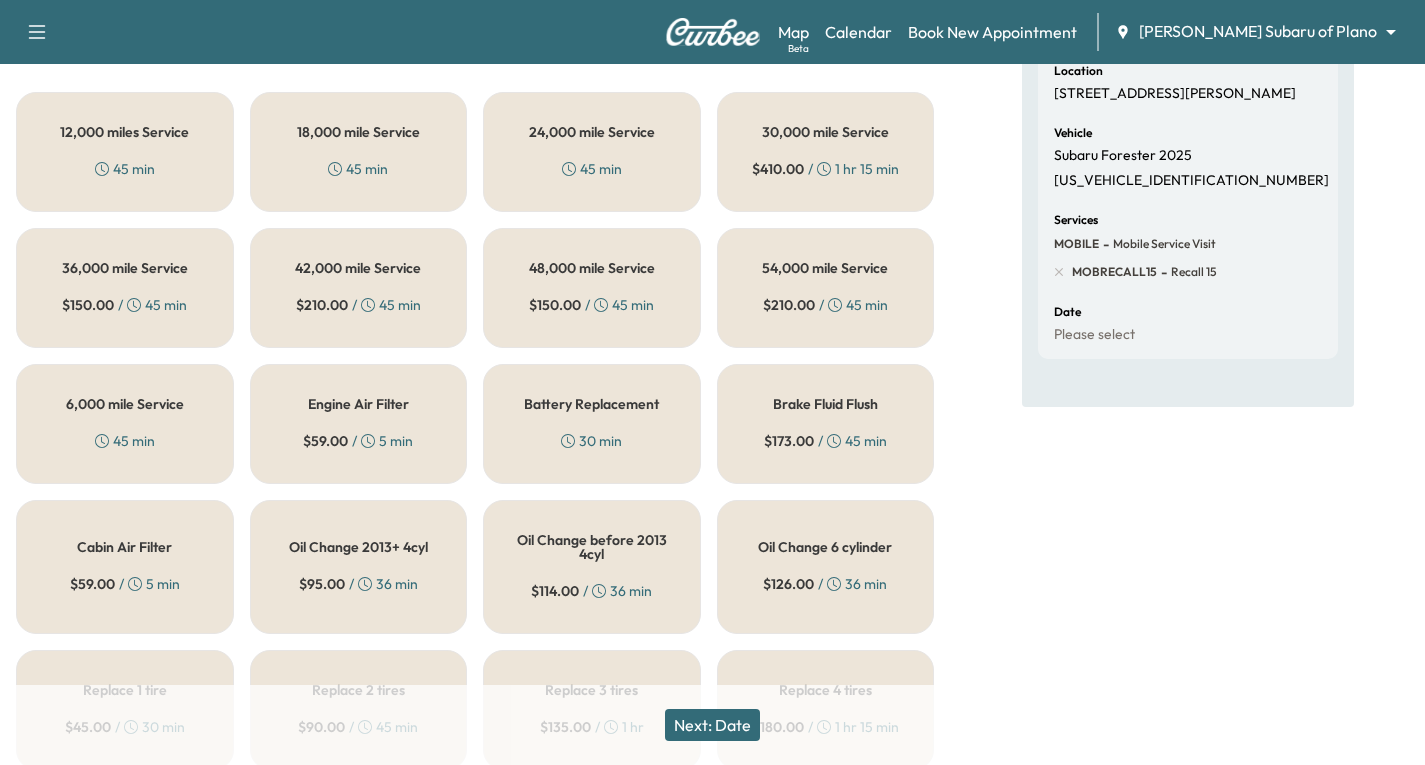 scroll, scrollTop: 289, scrollLeft: 0, axis: vertical 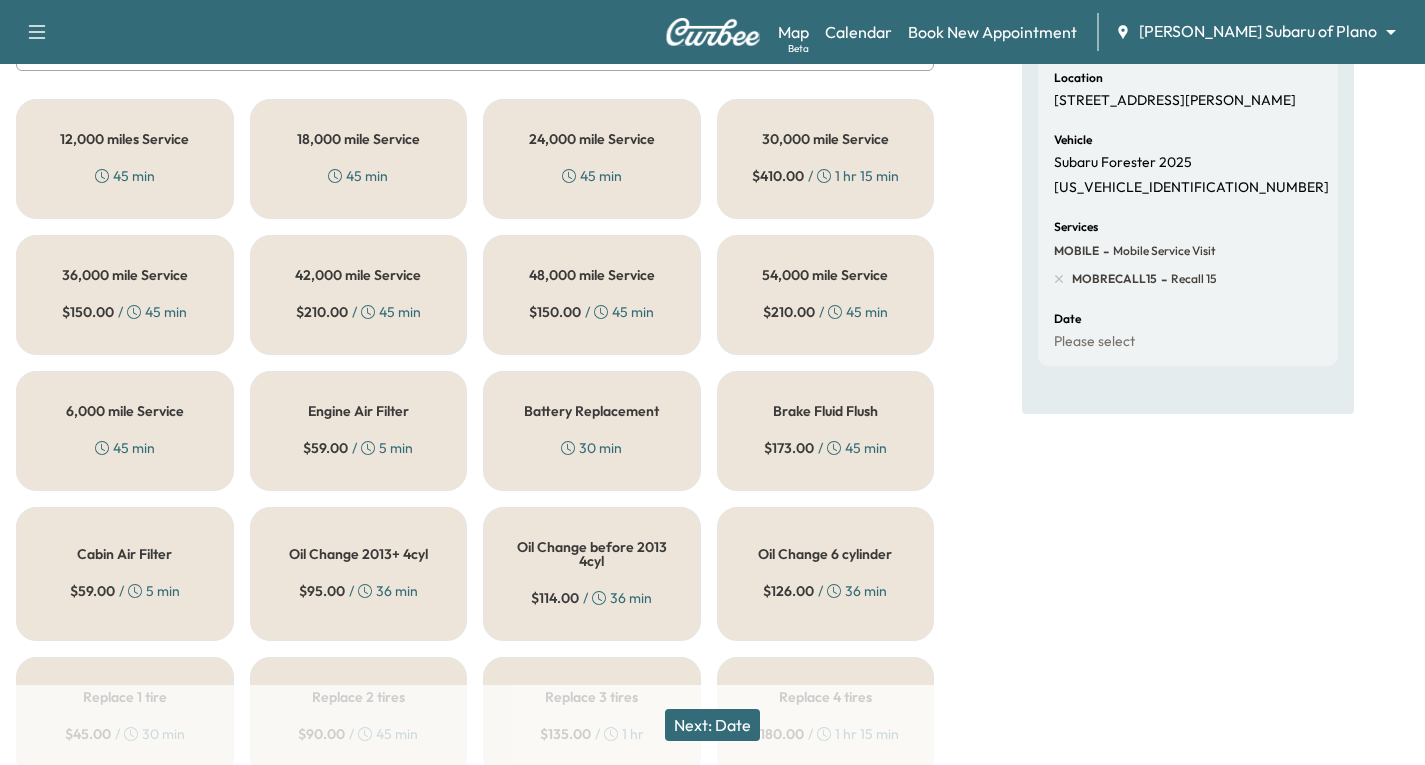 click on "12,000 miles Service" at bounding box center [124, 139] 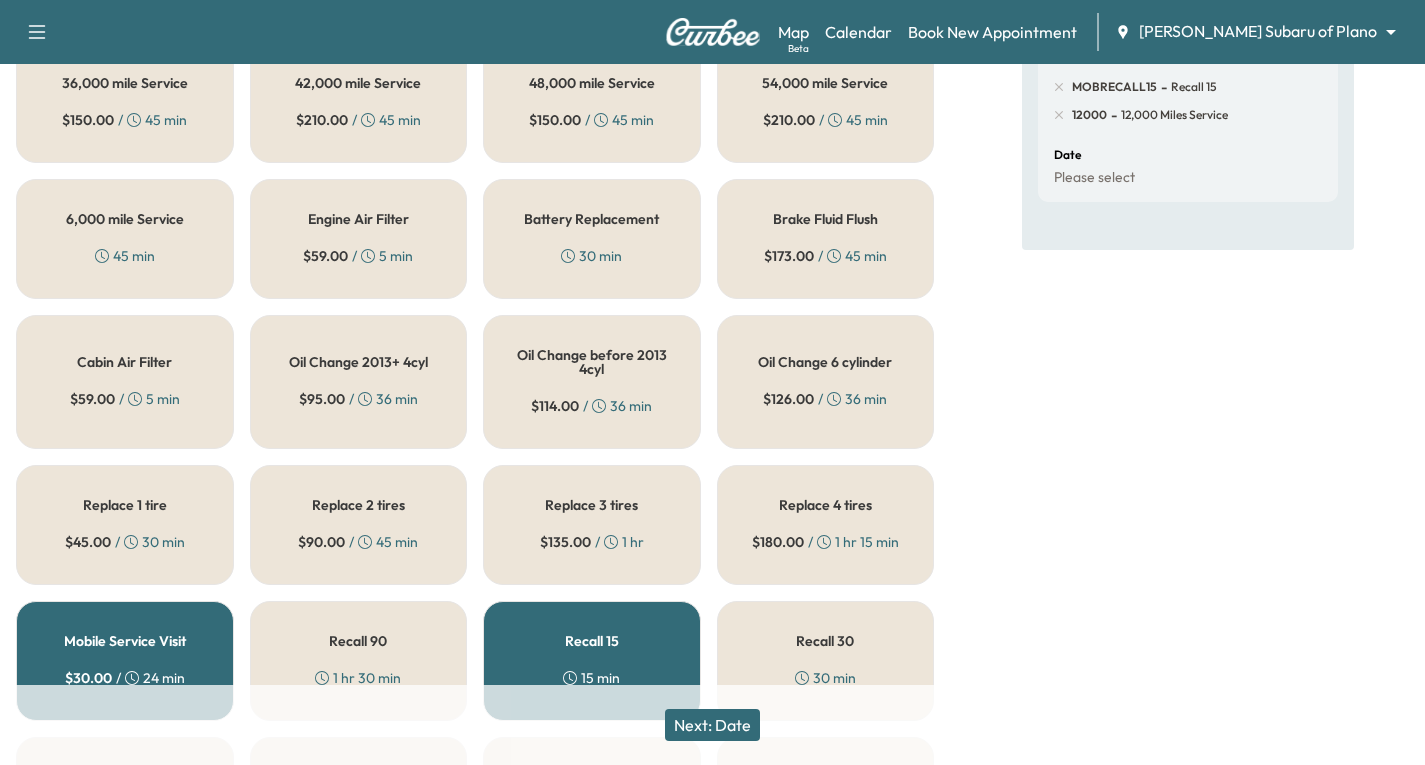 scroll, scrollTop: 489, scrollLeft: 0, axis: vertical 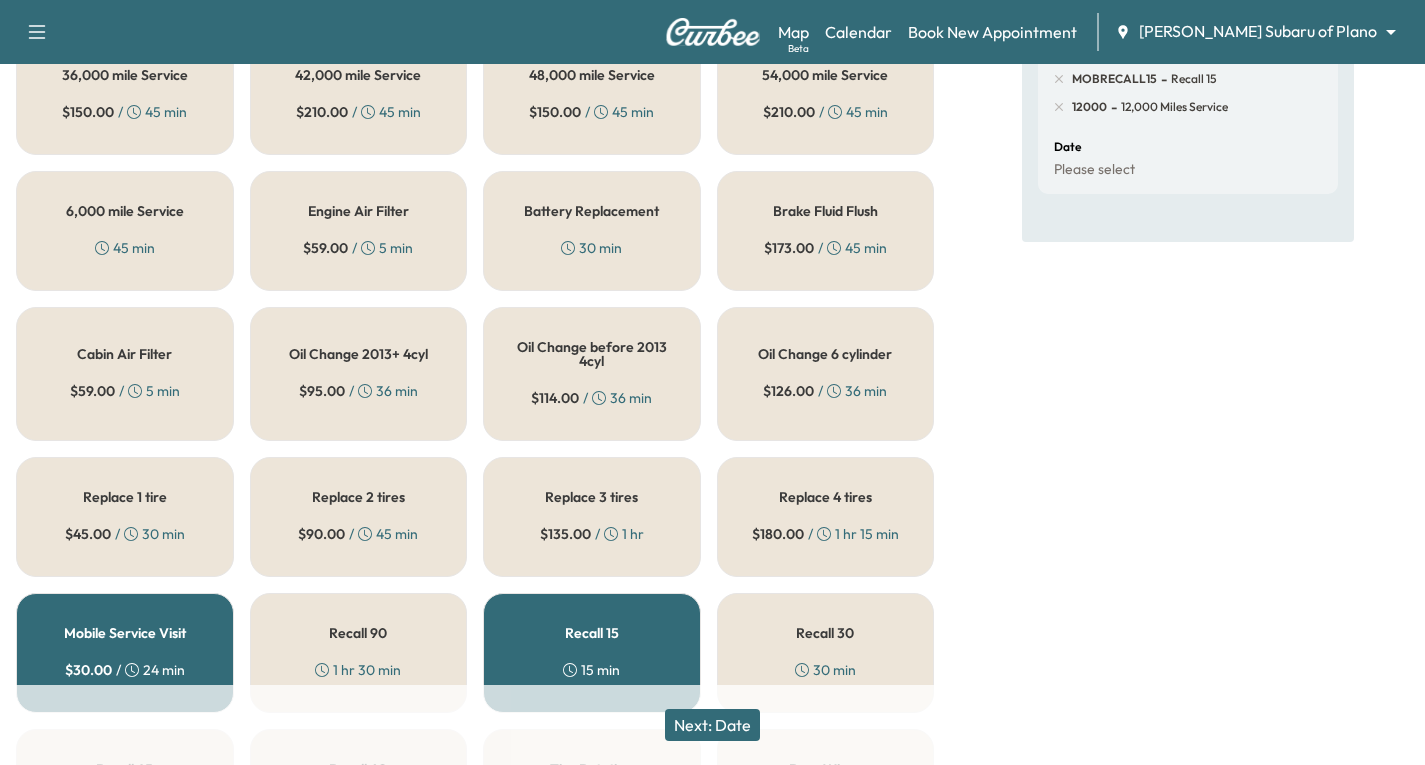 click on "Next: Date" at bounding box center (712, 725) 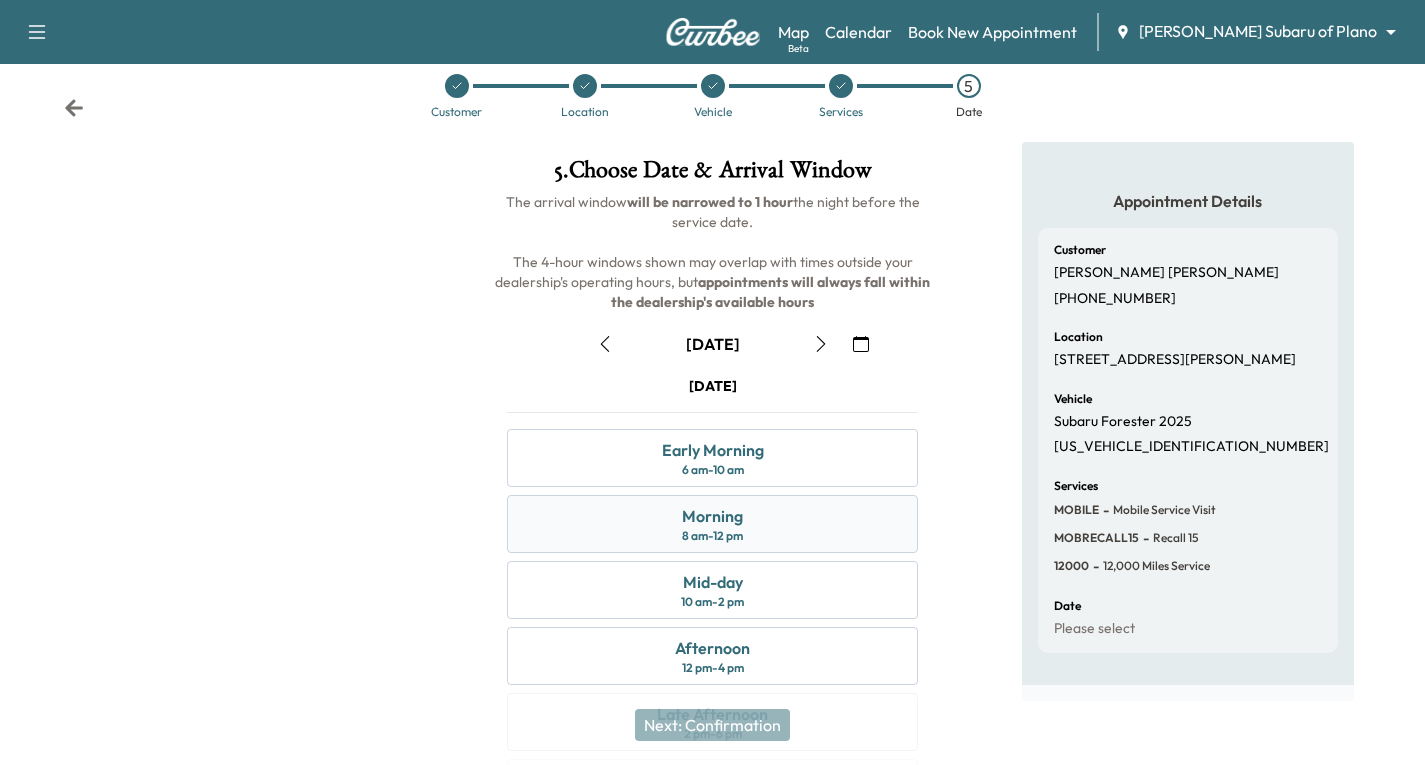 scroll, scrollTop: 236, scrollLeft: 0, axis: vertical 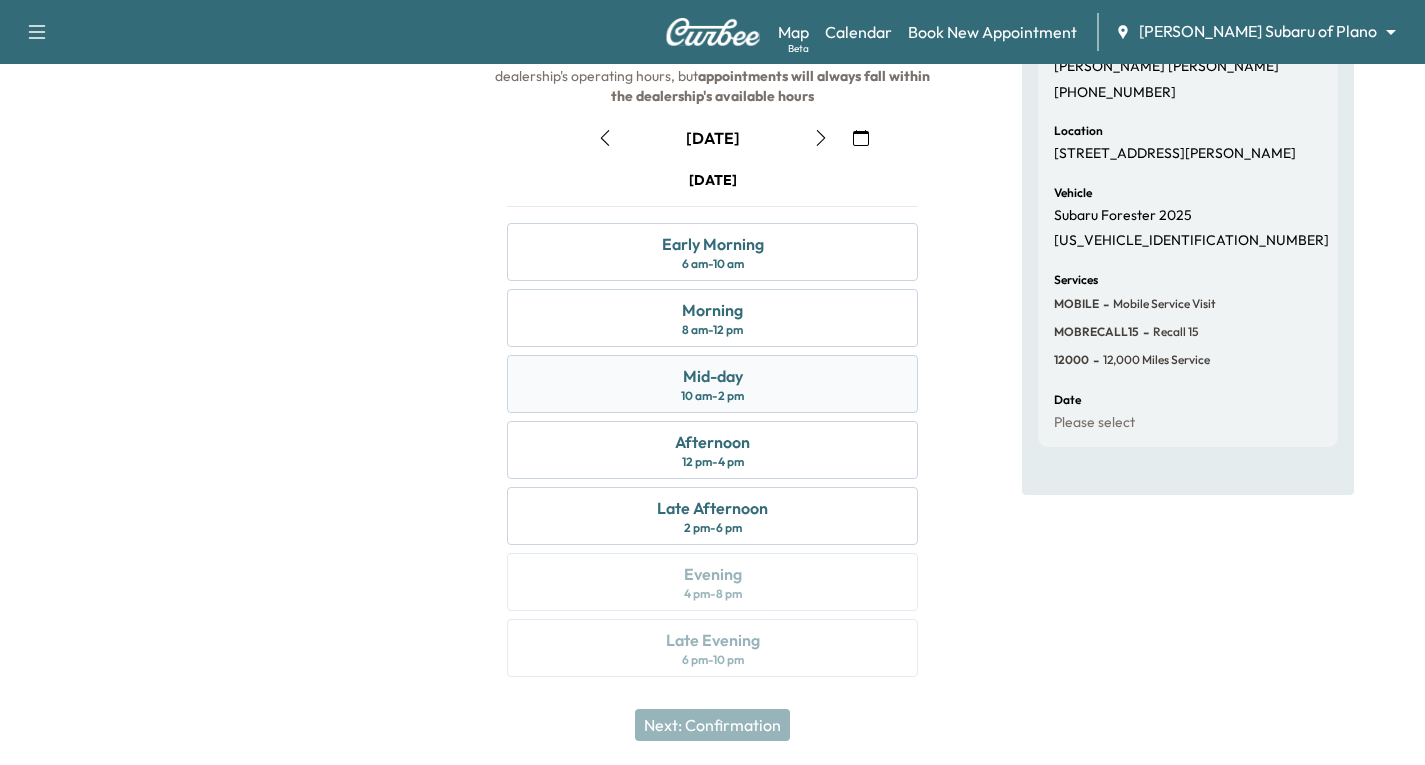 click on "Mid-day 10 am  -  2 pm" at bounding box center [712, 384] 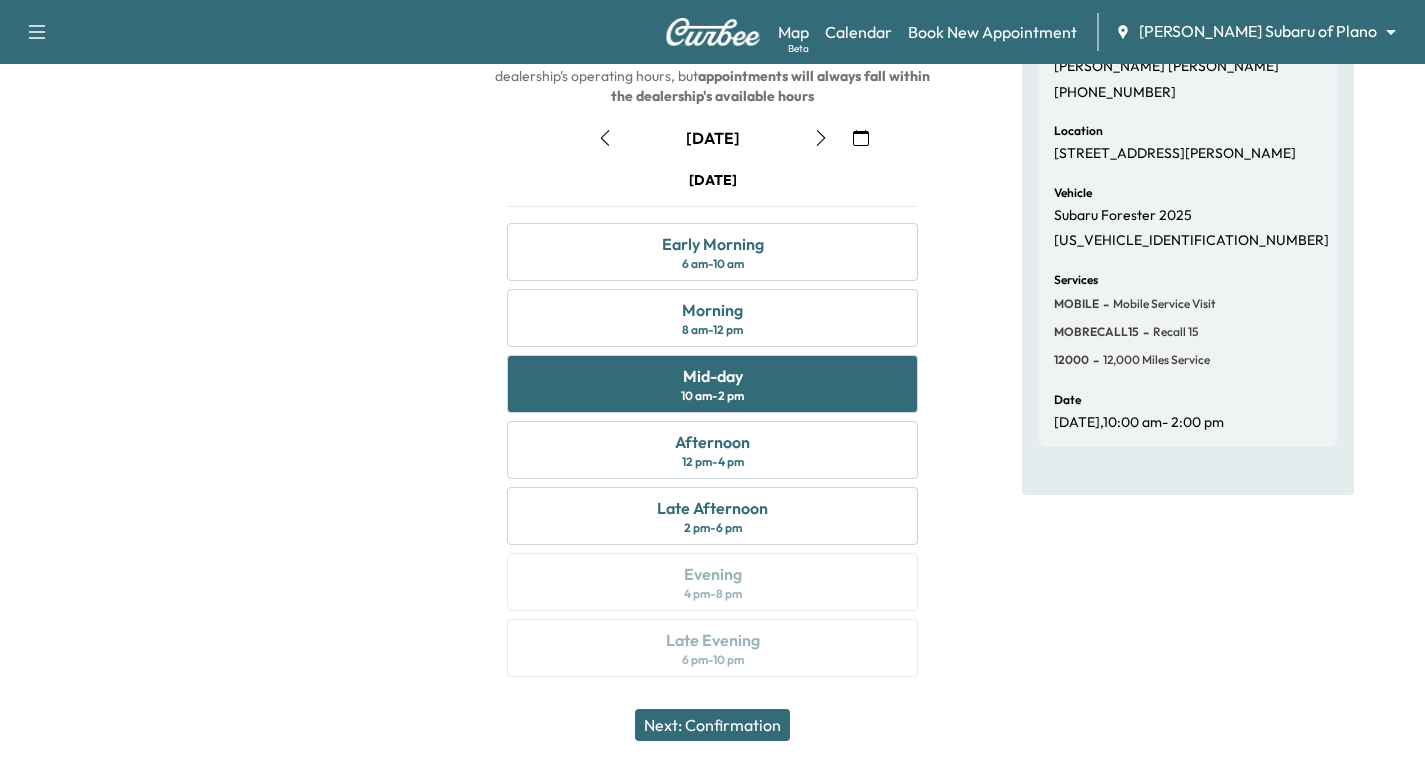 click on "Next: Confirmation" at bounding box center (712, 725) 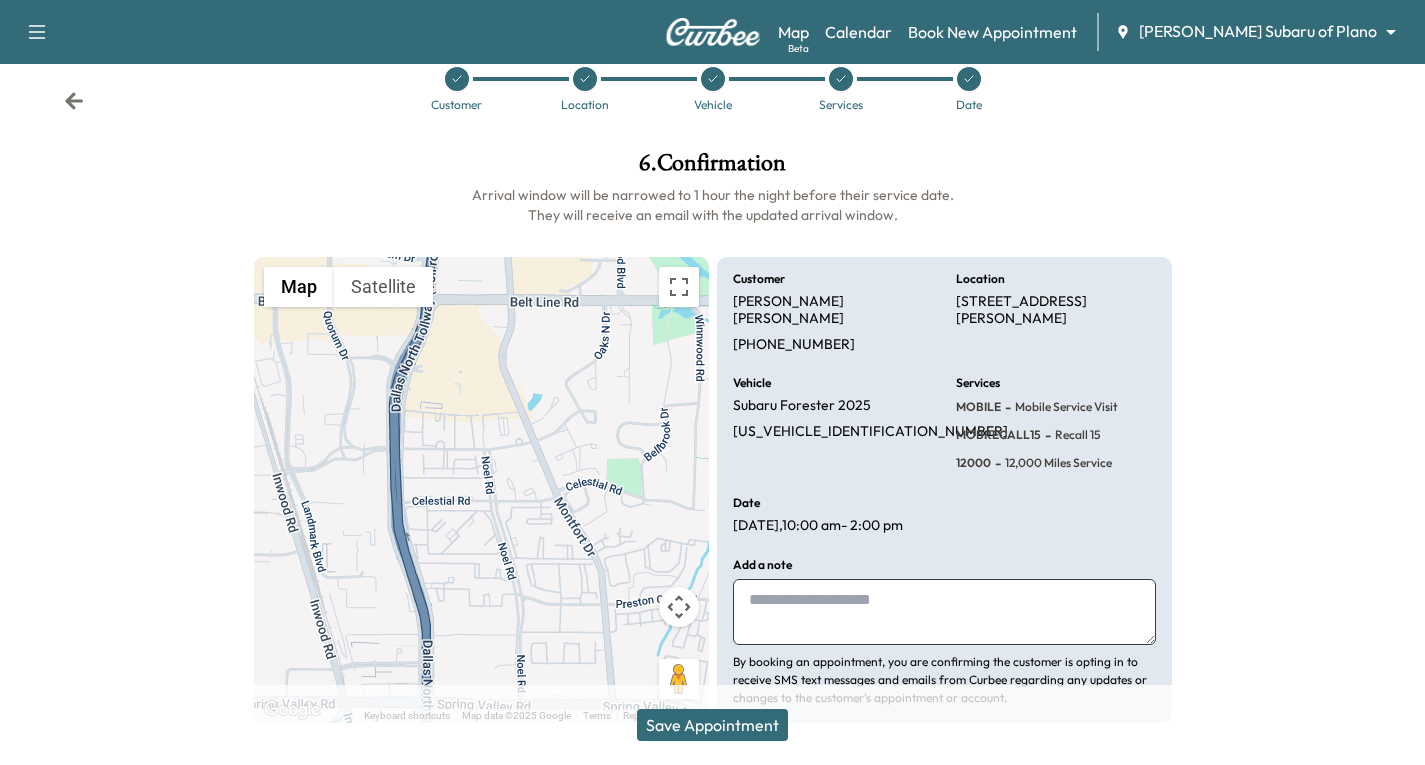 scroll, scrollTop: 57, scrollLeft: 0, axis: vertical 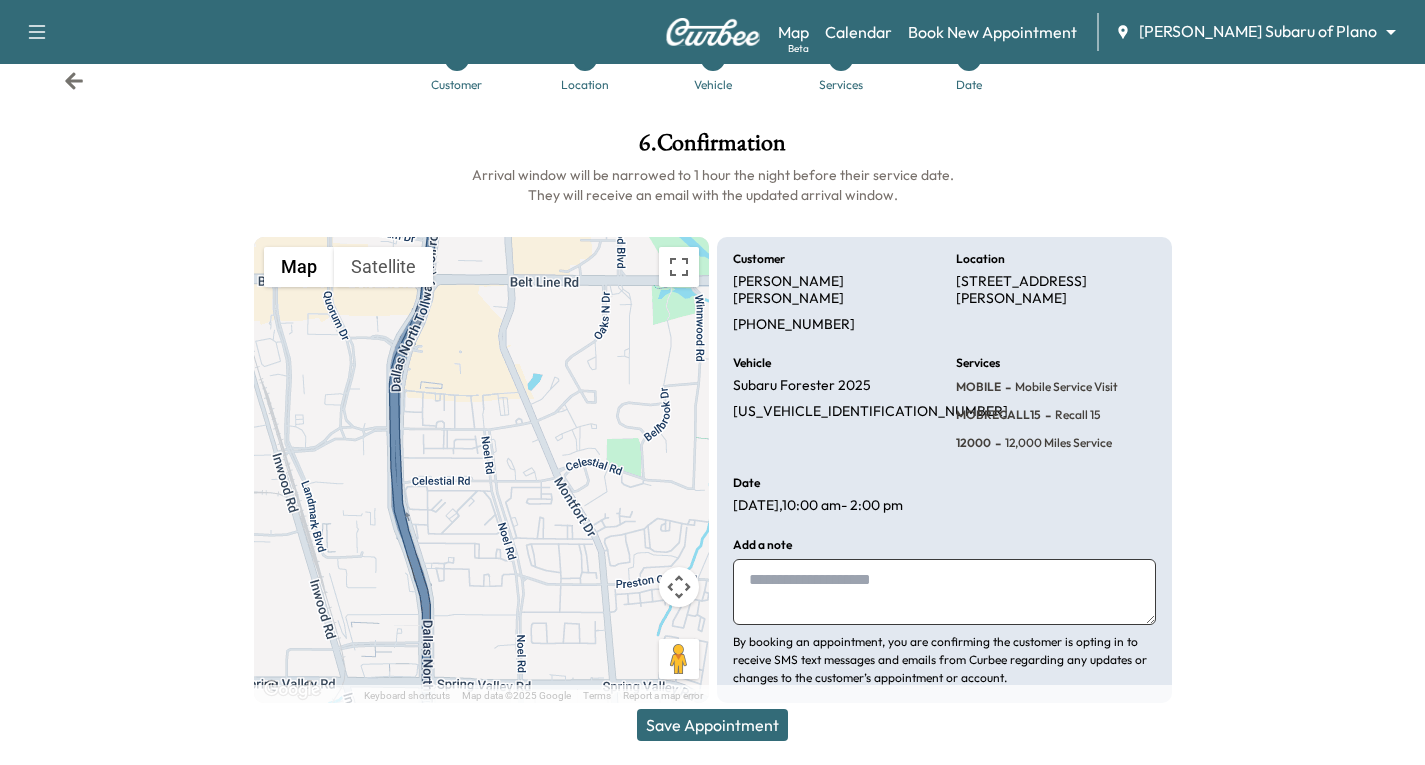 click at bounding box center [944, 592] 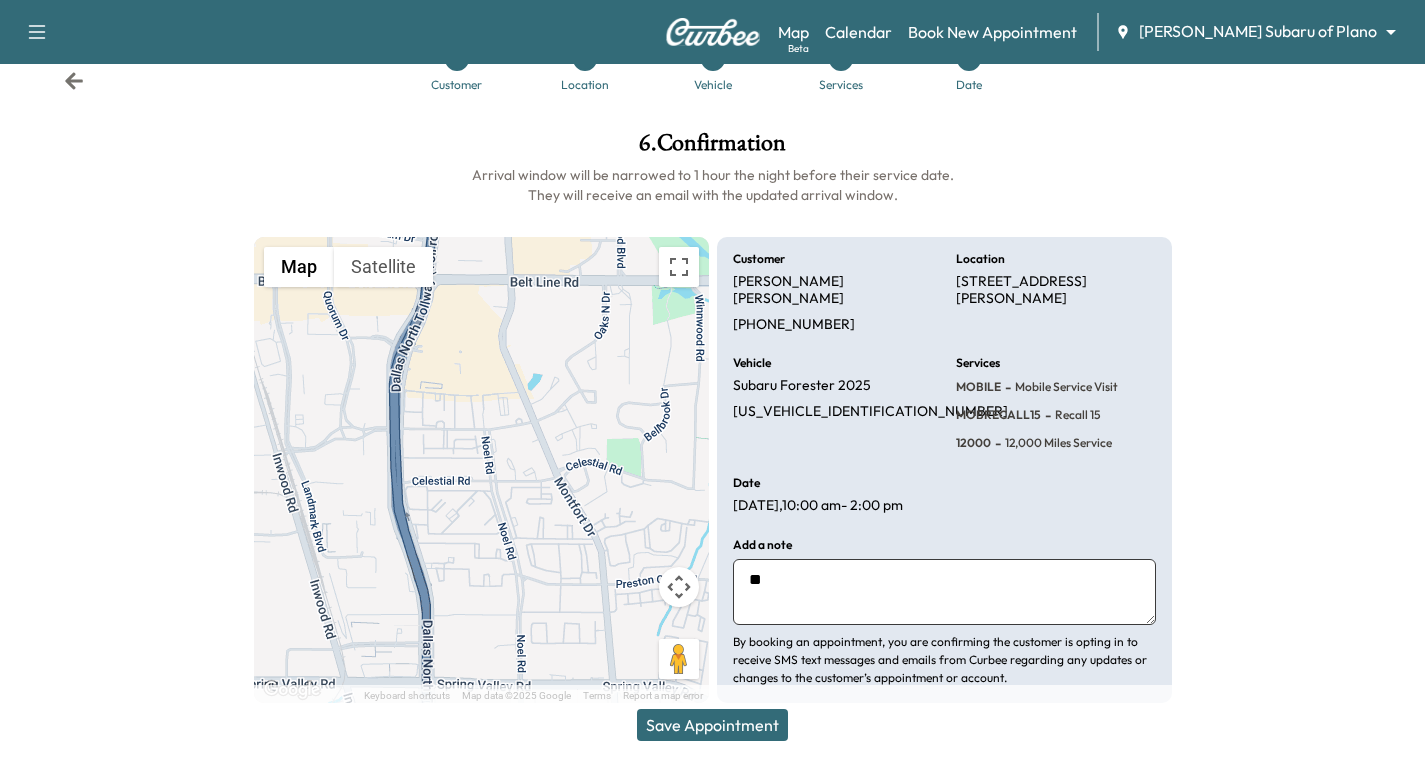 type on "*" 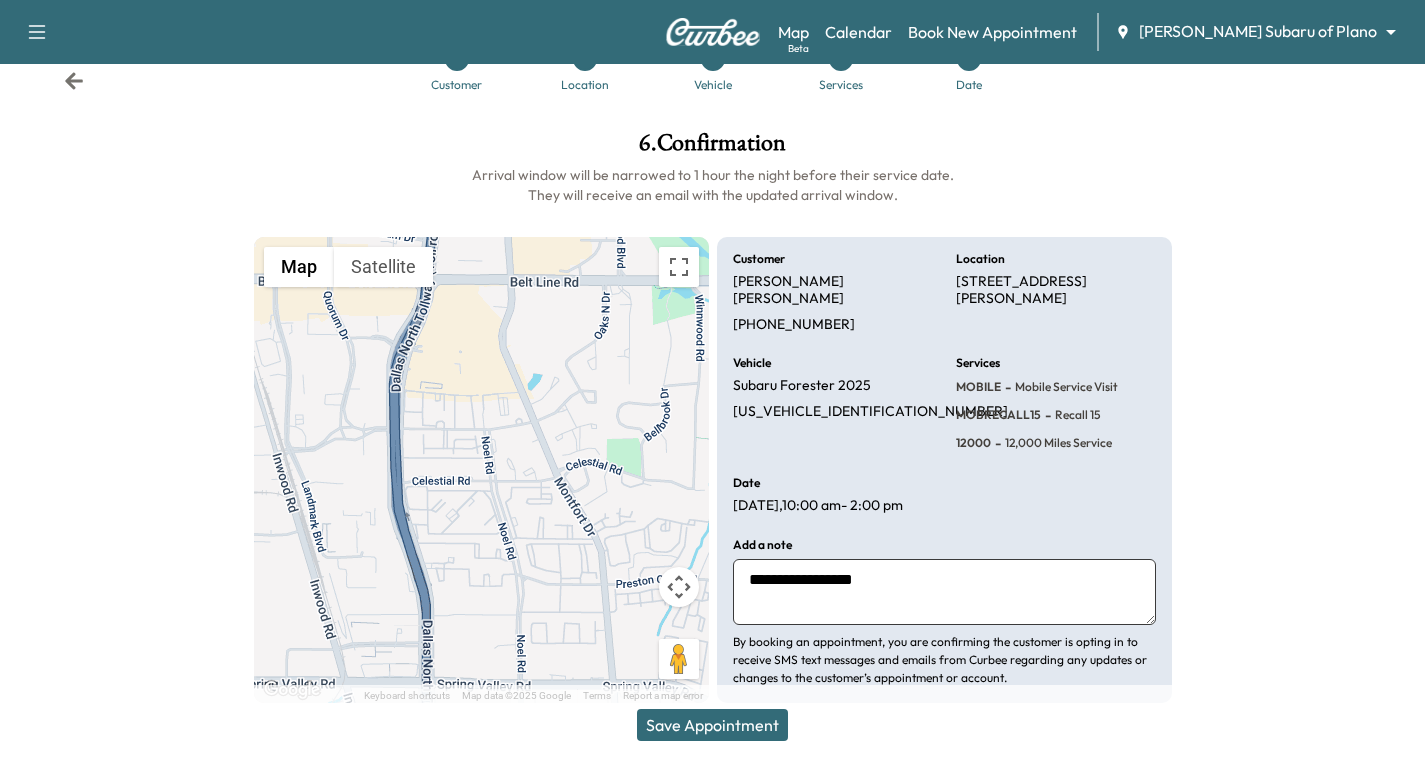 type on "**********" 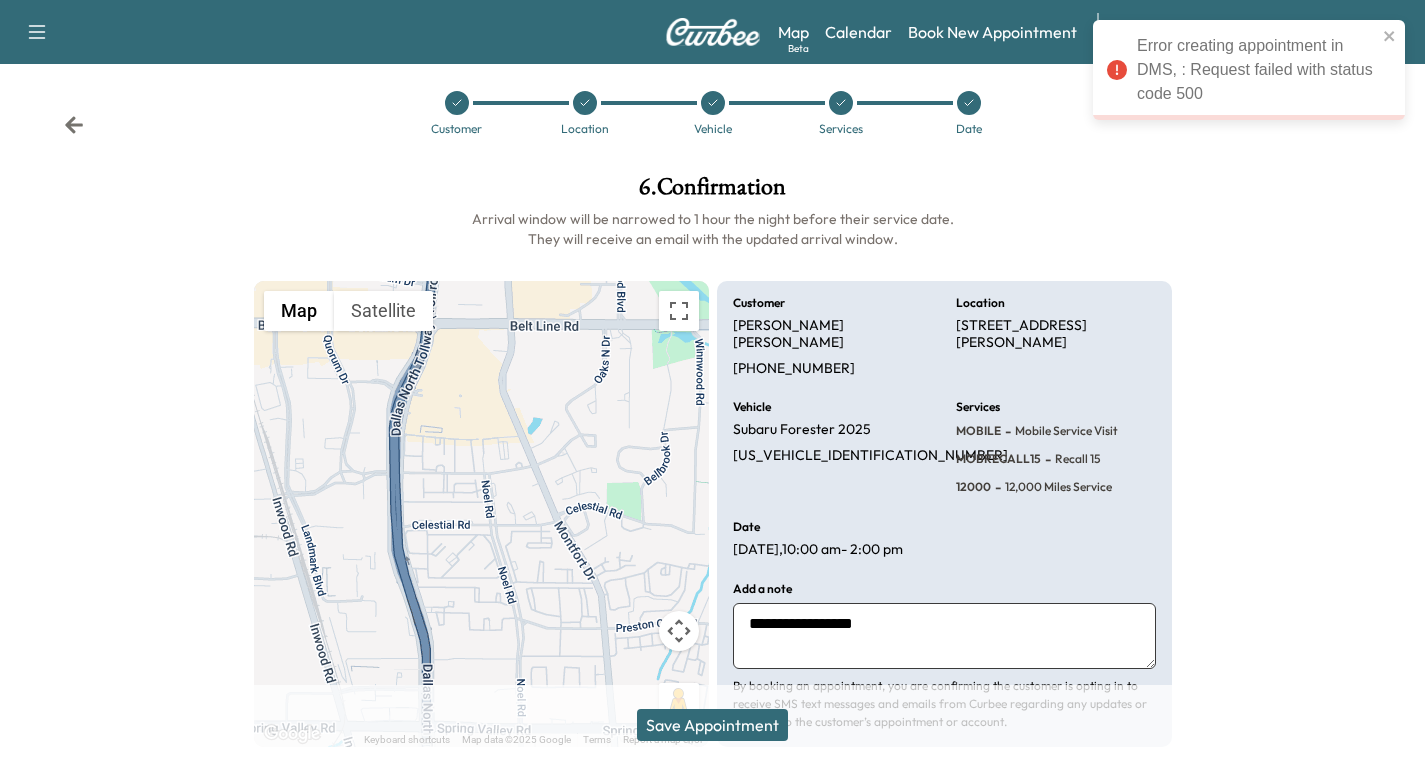 scroll, scrollTop: 57, scrollLeft: 0, axis: vertical 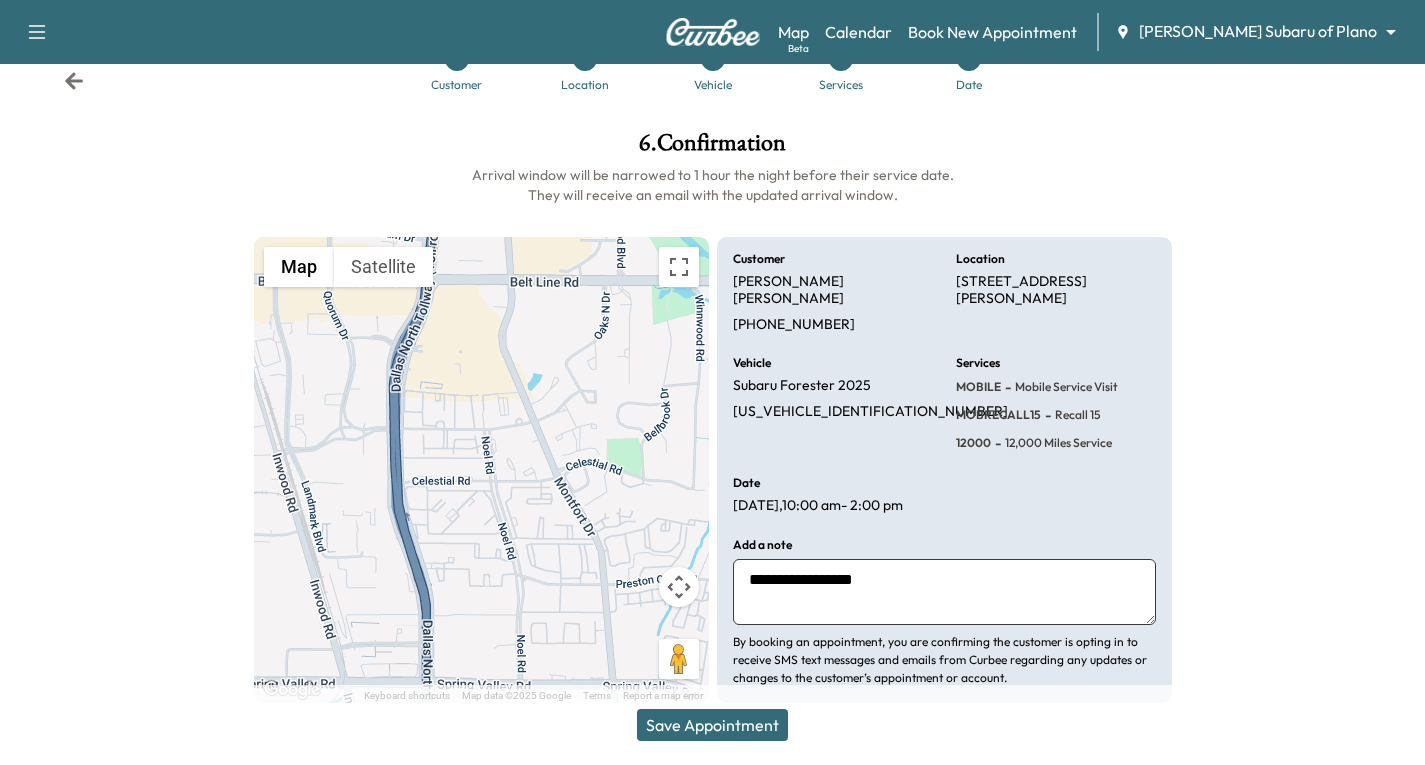 click 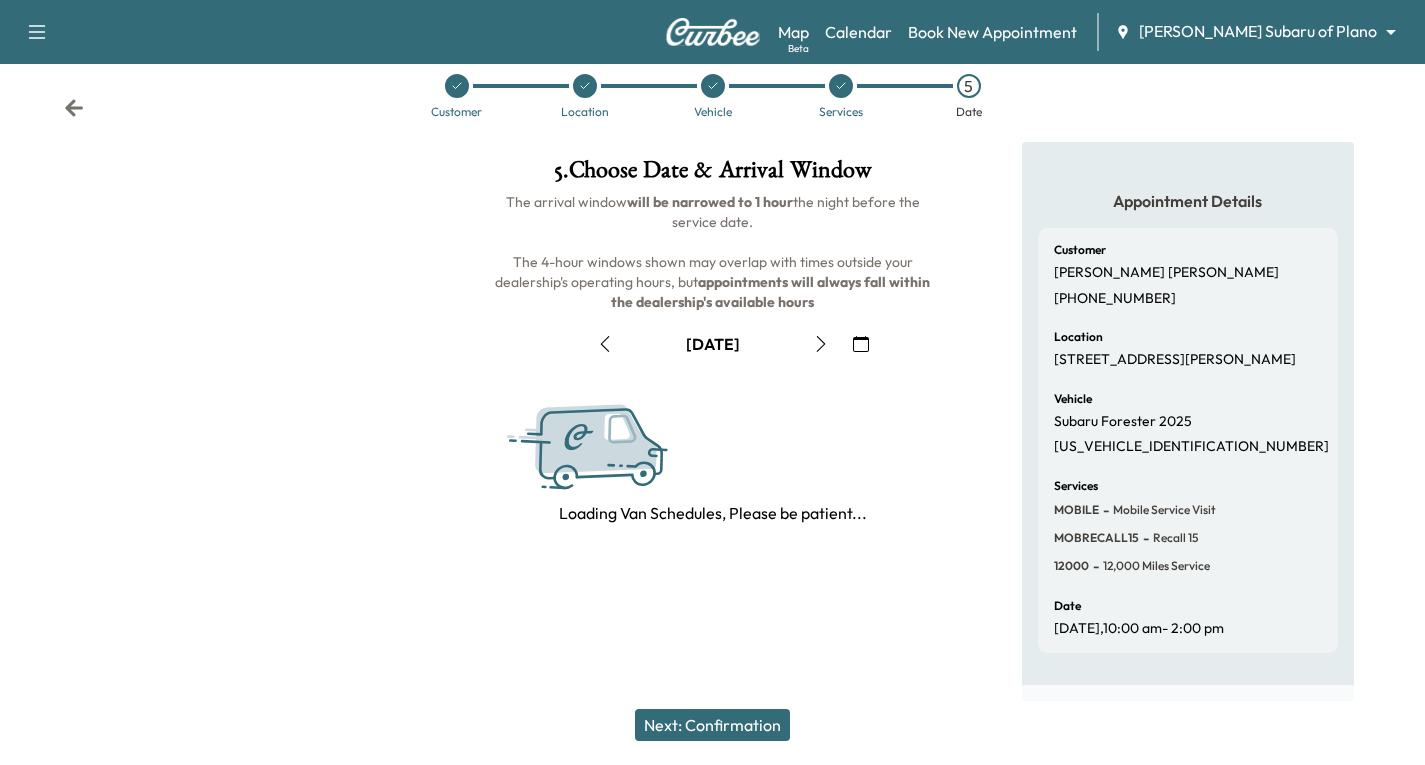scroll, scrollTop: 57, scrollLeft: 0, axis: vertical 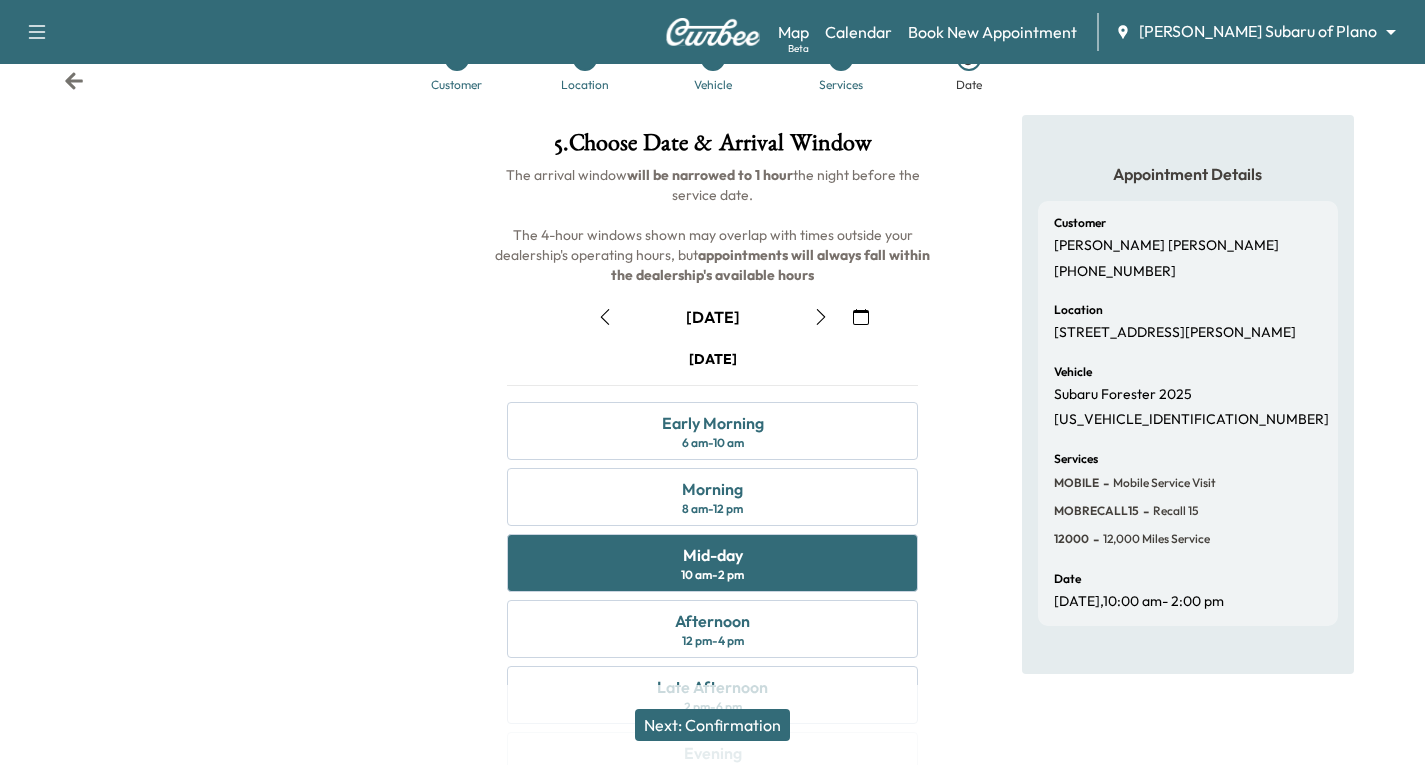 click on "Customer Location Vehicle Services 5 Date" at bounding box center (712, 61) 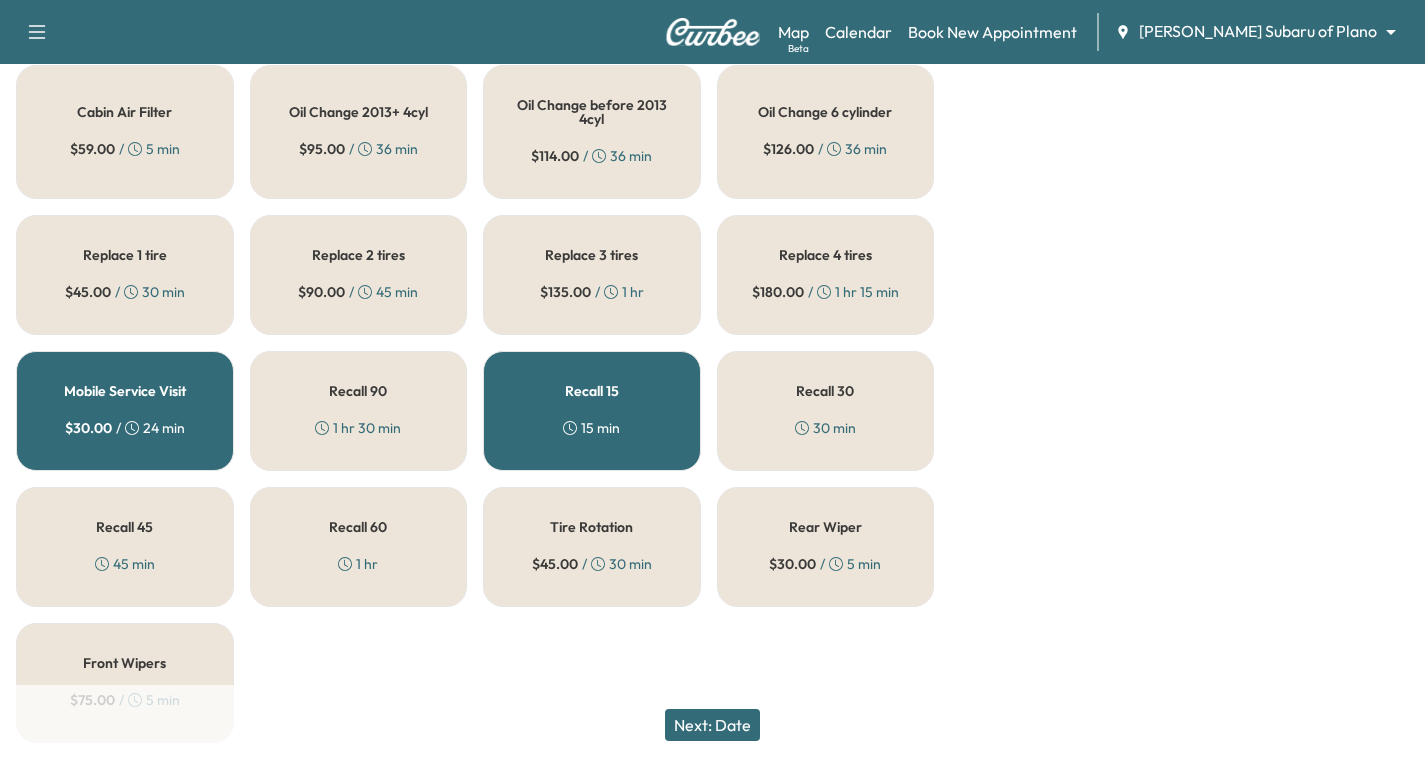 scroll, scrollTop: 757, scrollLeft: 0, axis: vertical 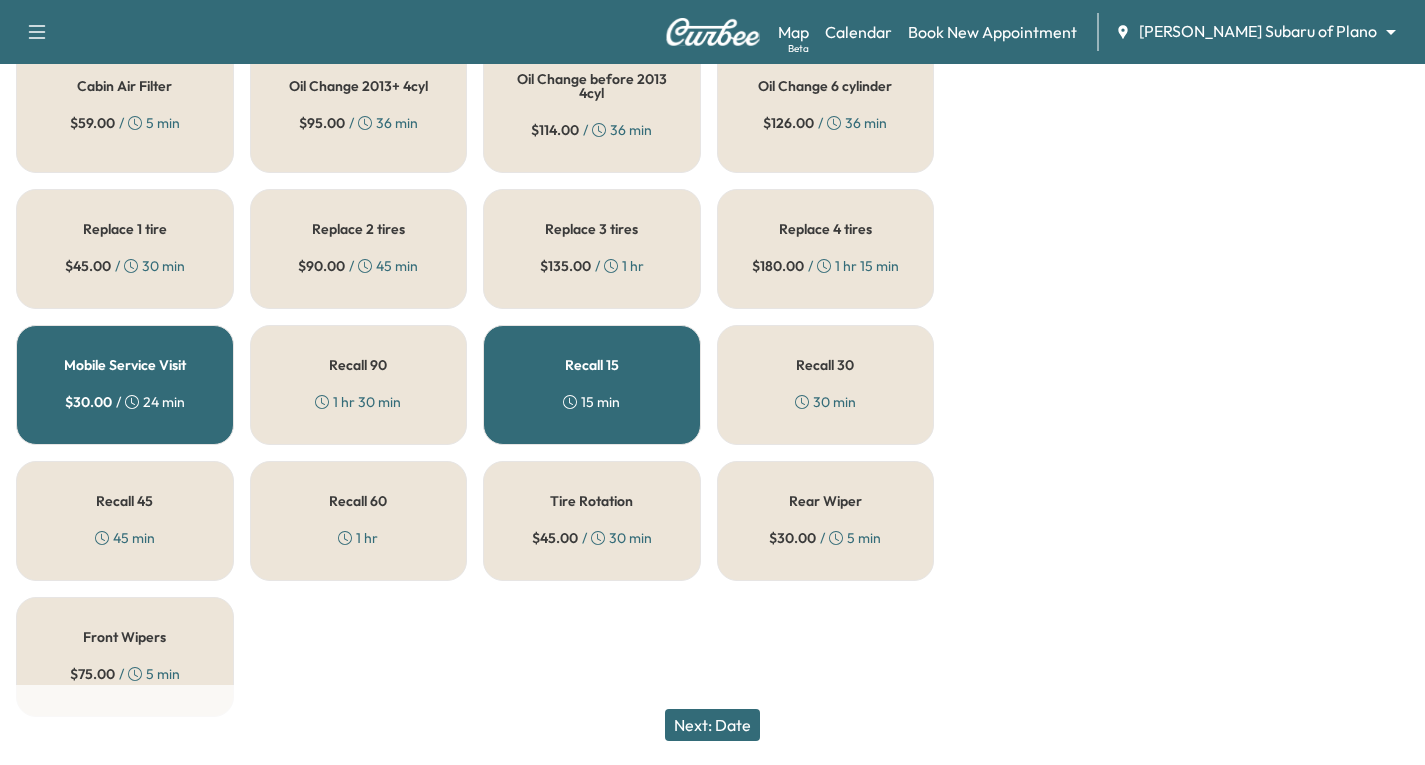 click on "$ 30.00 / 24 min" at bounding box center (125, 402) 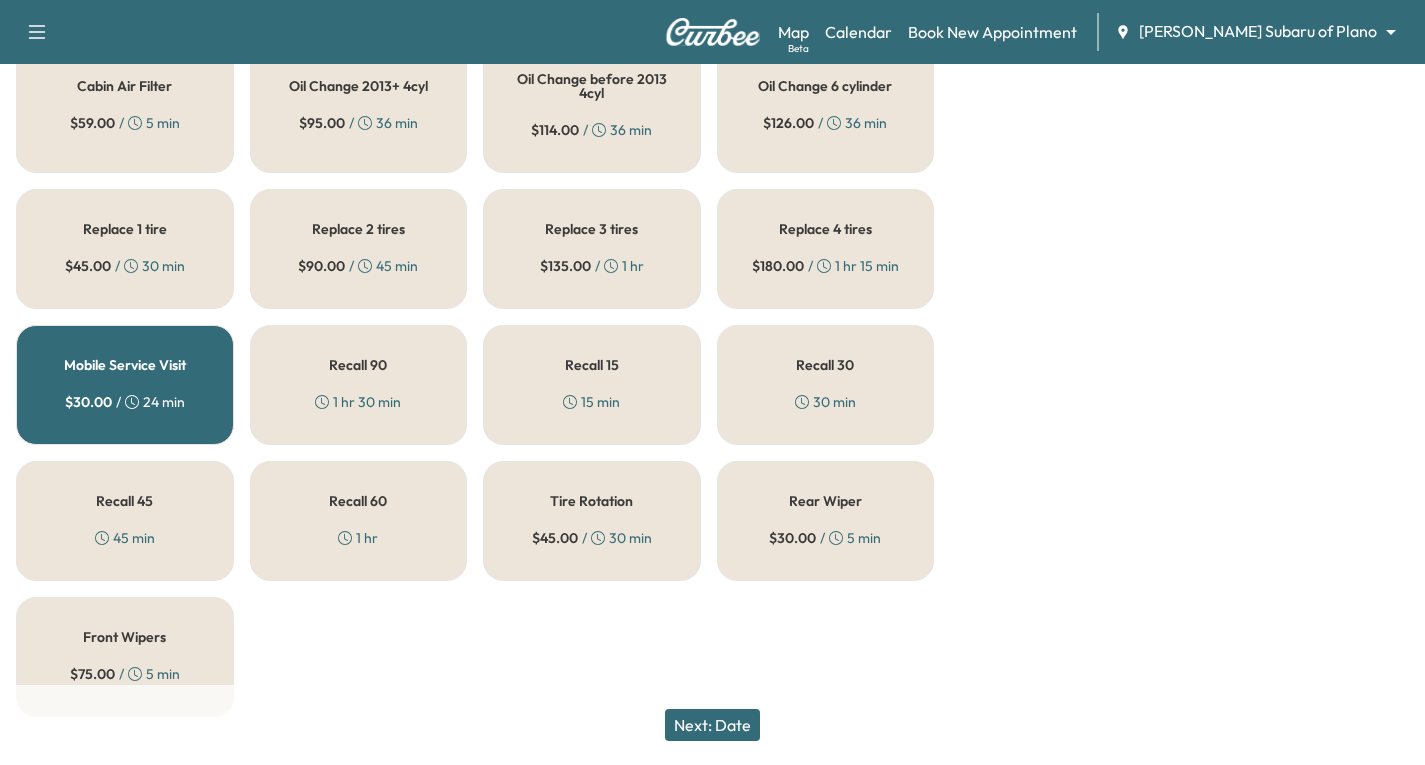 click on "Next: Date" at bounding box center [712, 725] 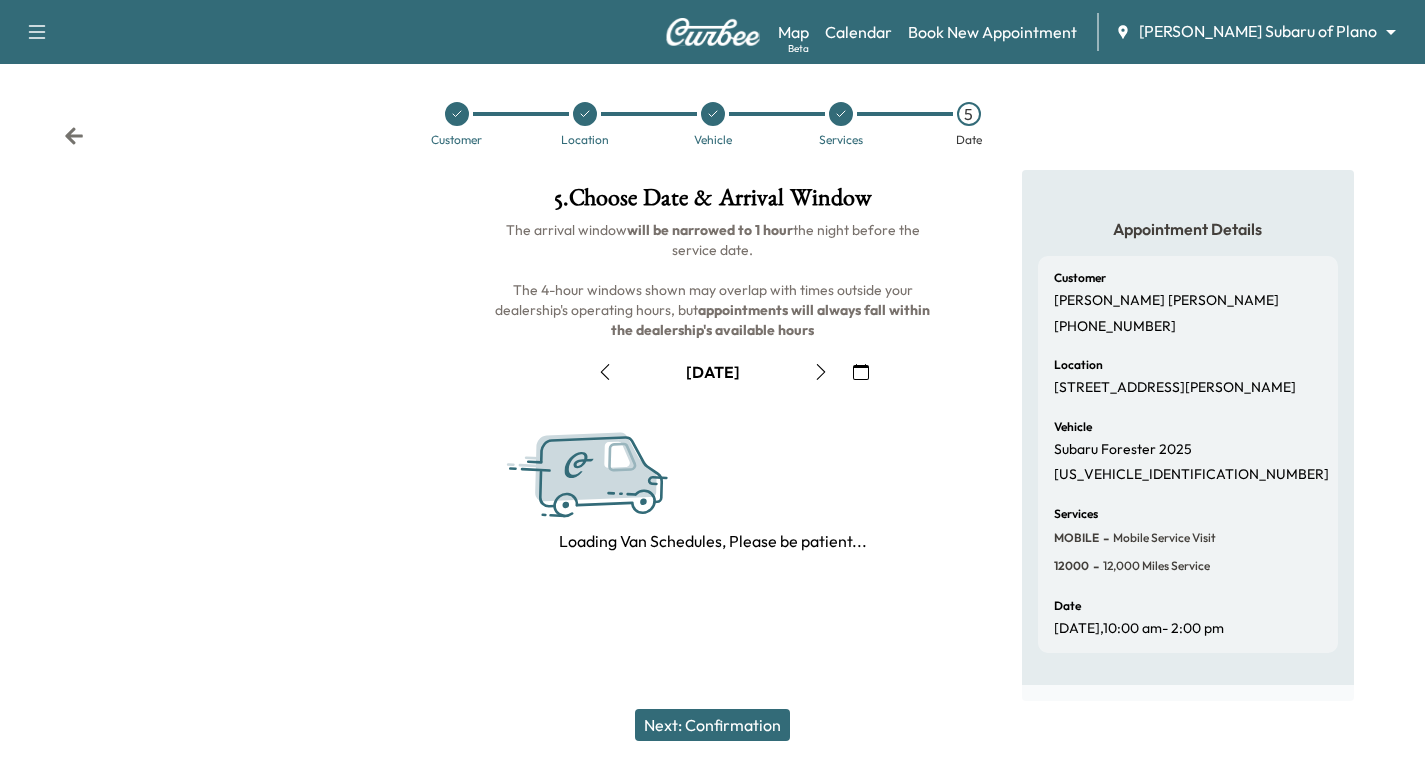 scroll, scrollTop: 236, scrollLeft: 0, axis: vertical 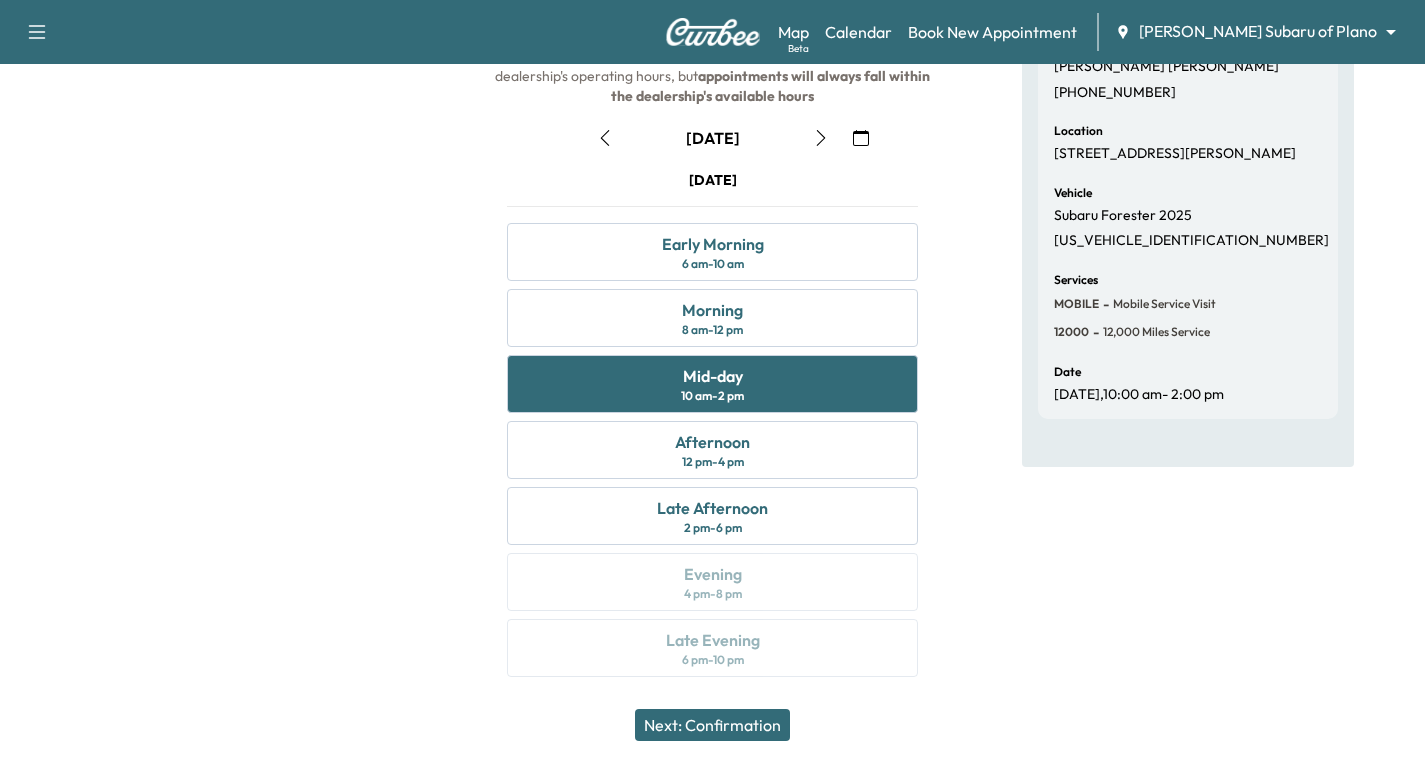 click on "Next: Confirmation" at bounding box center [712, 725] 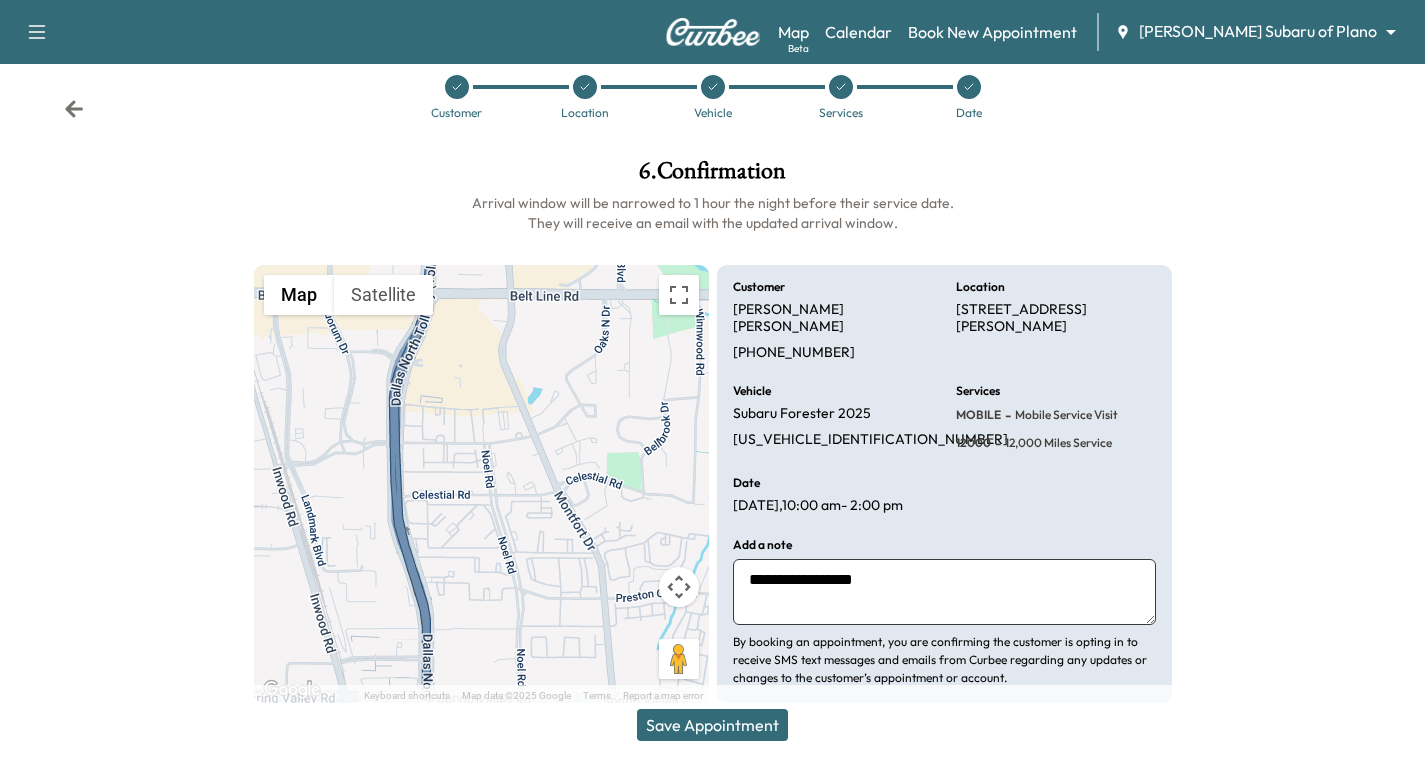click on "**********" at bounding box center (944, 592) 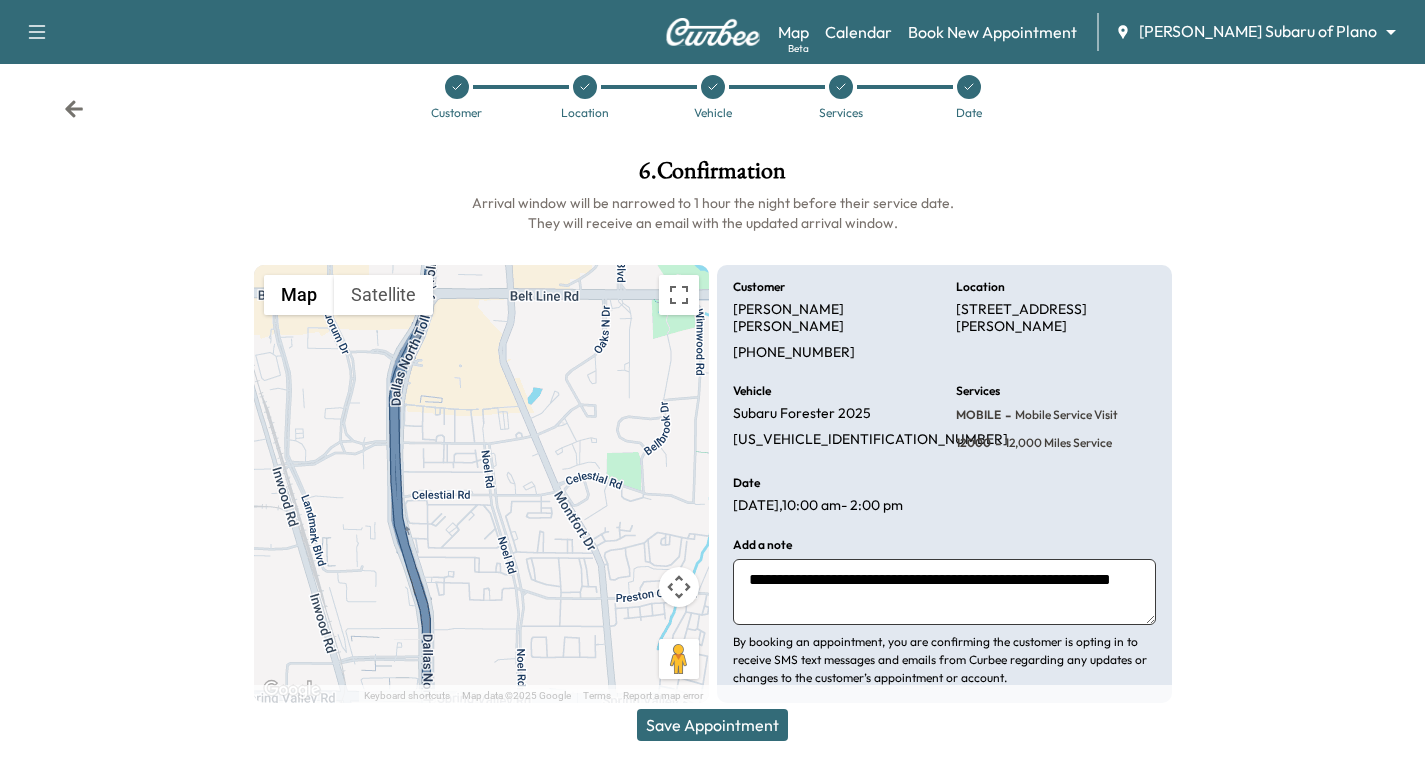 type on "**********" 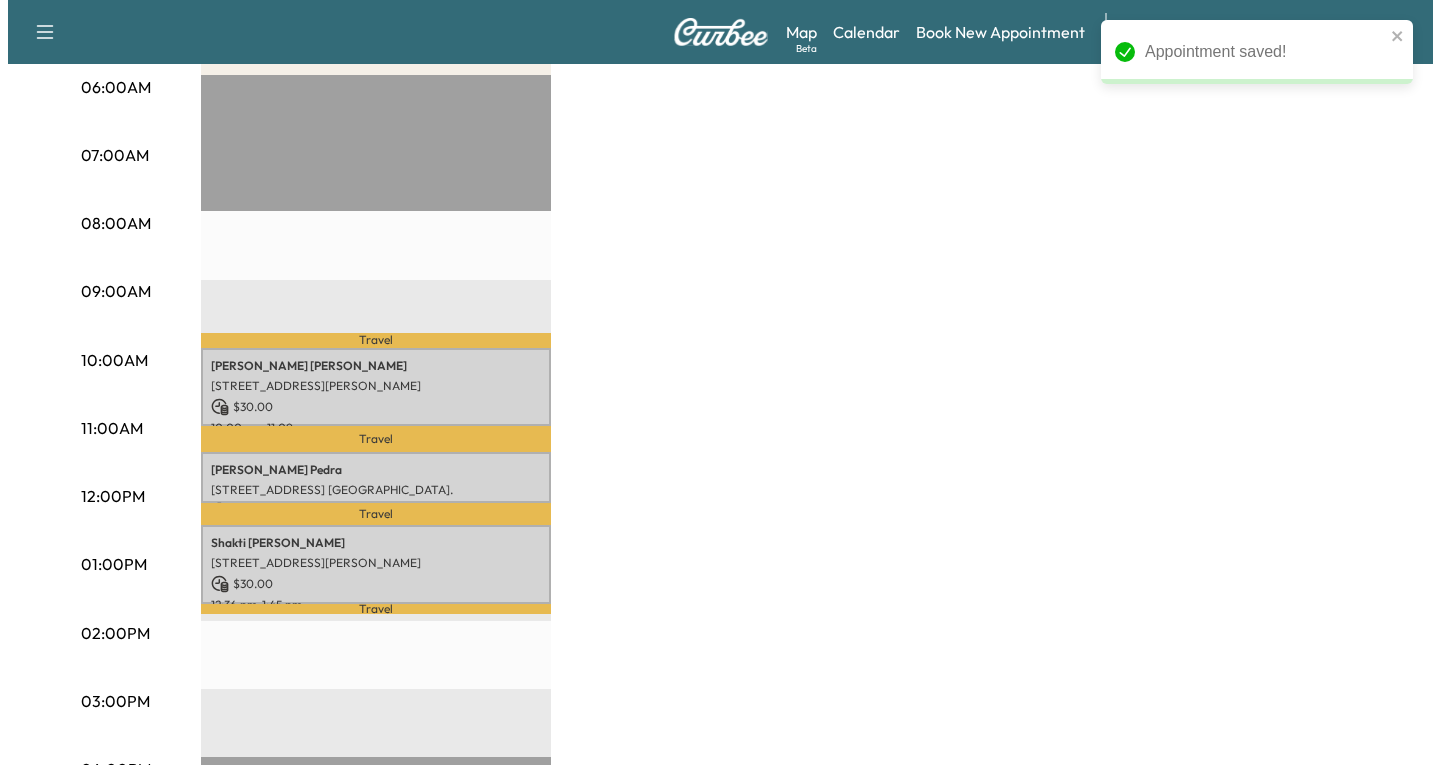 scroll, scrollTop: 429, scrollLeft: 0, axis: vertical 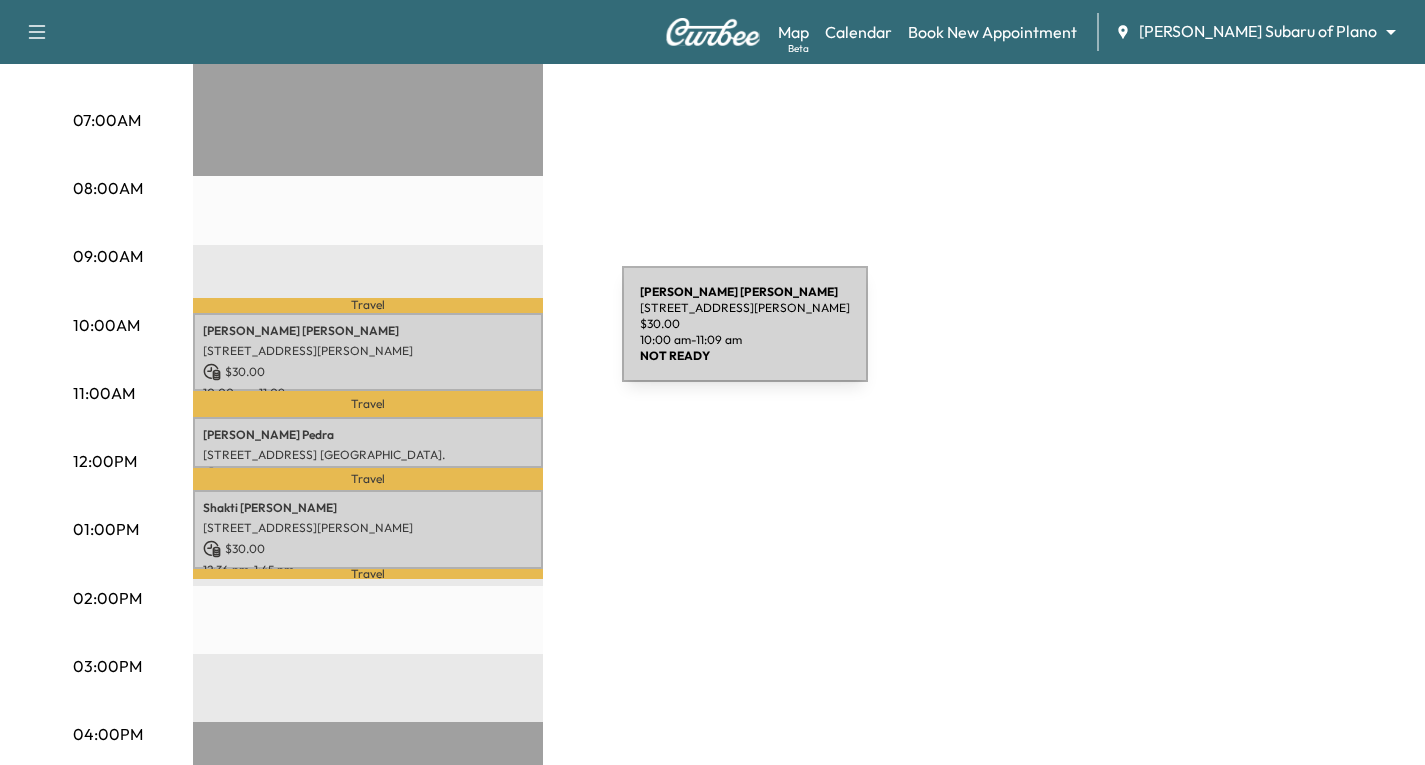 drag, startPoint x: 503, startPoint y: 364, endPoint x: 472, endPoint y: 336, distance: 41.773197 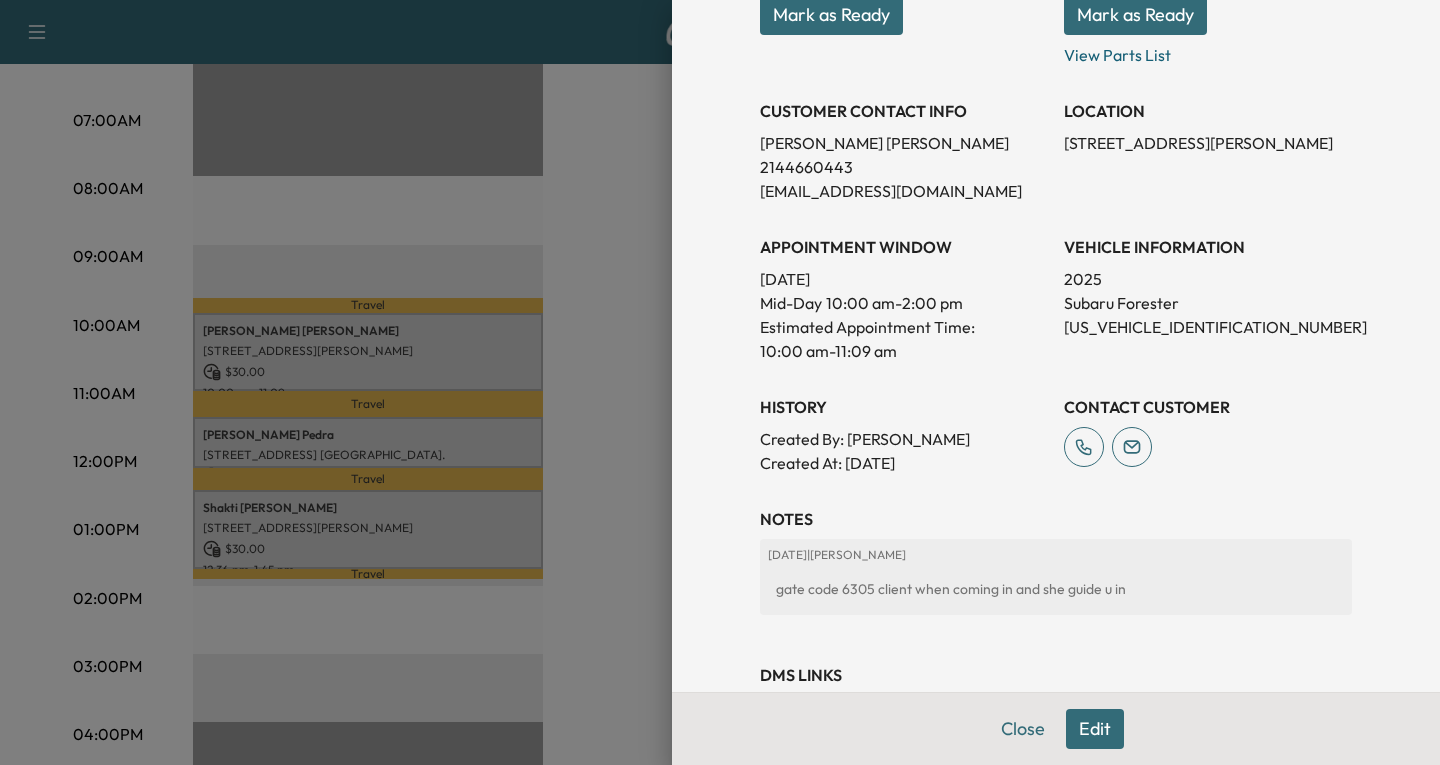 scroll, scrollTop: 431, scrollLeft: 0, axis: vertical 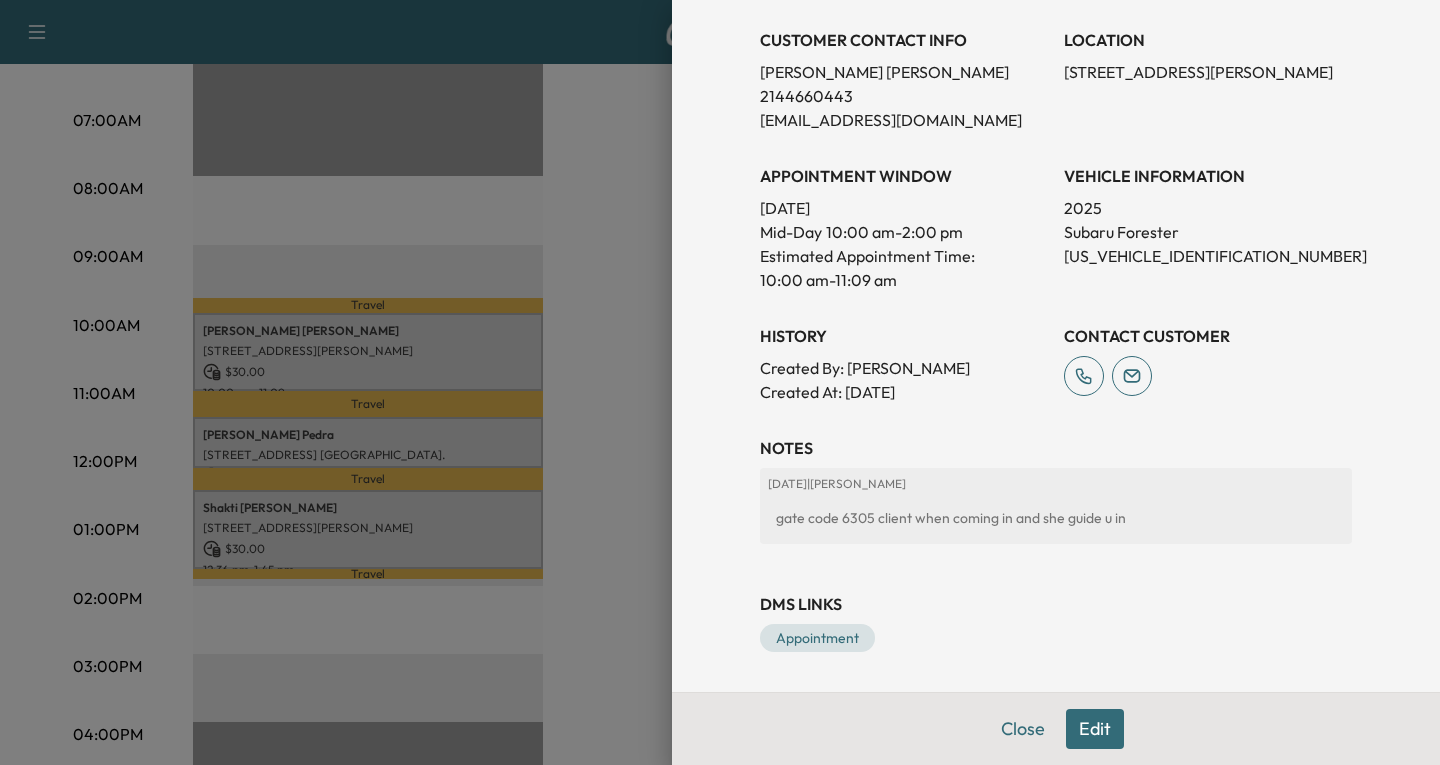 click on "Edit" at bounding box center (1095, 729) 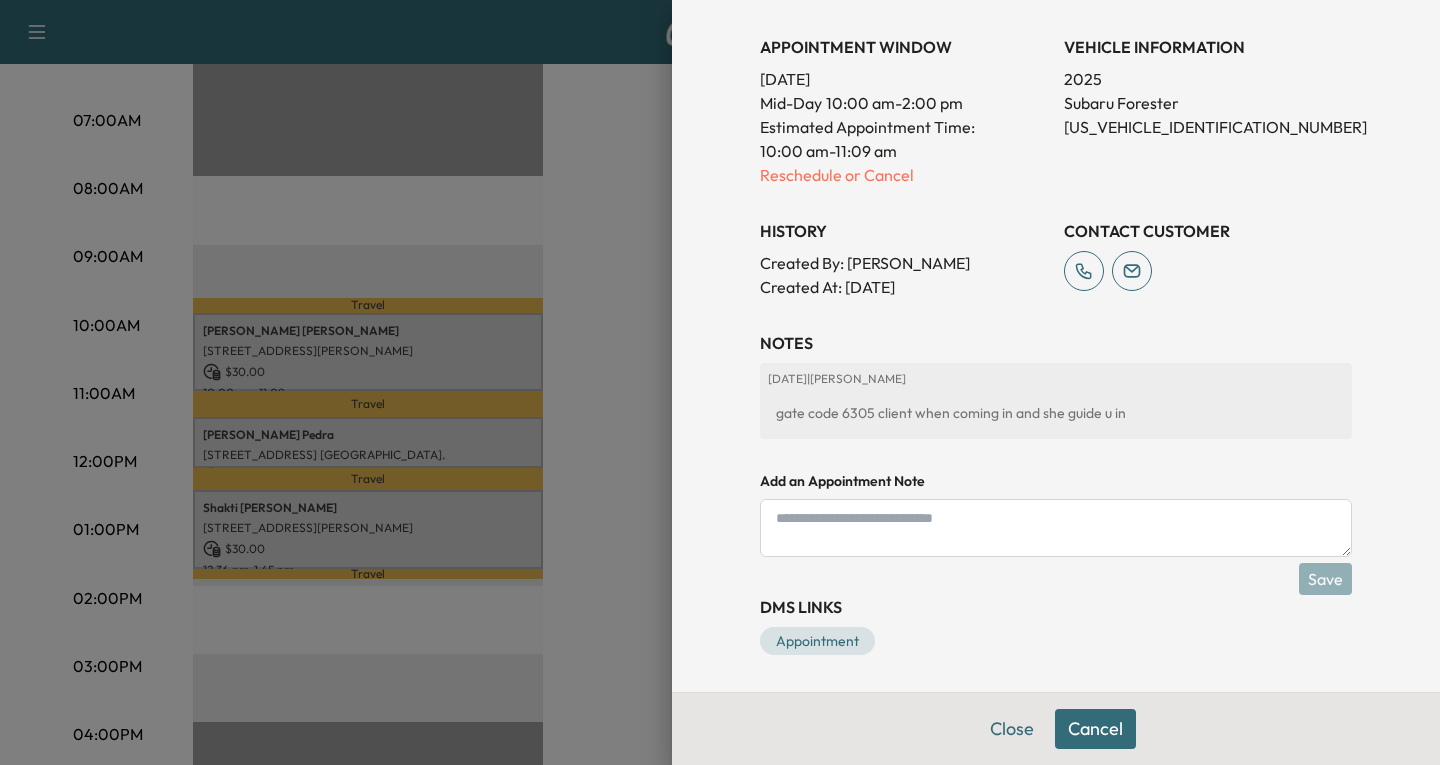 scroll, scrollTop: 629, scrollLeft: 0, axis: vertical 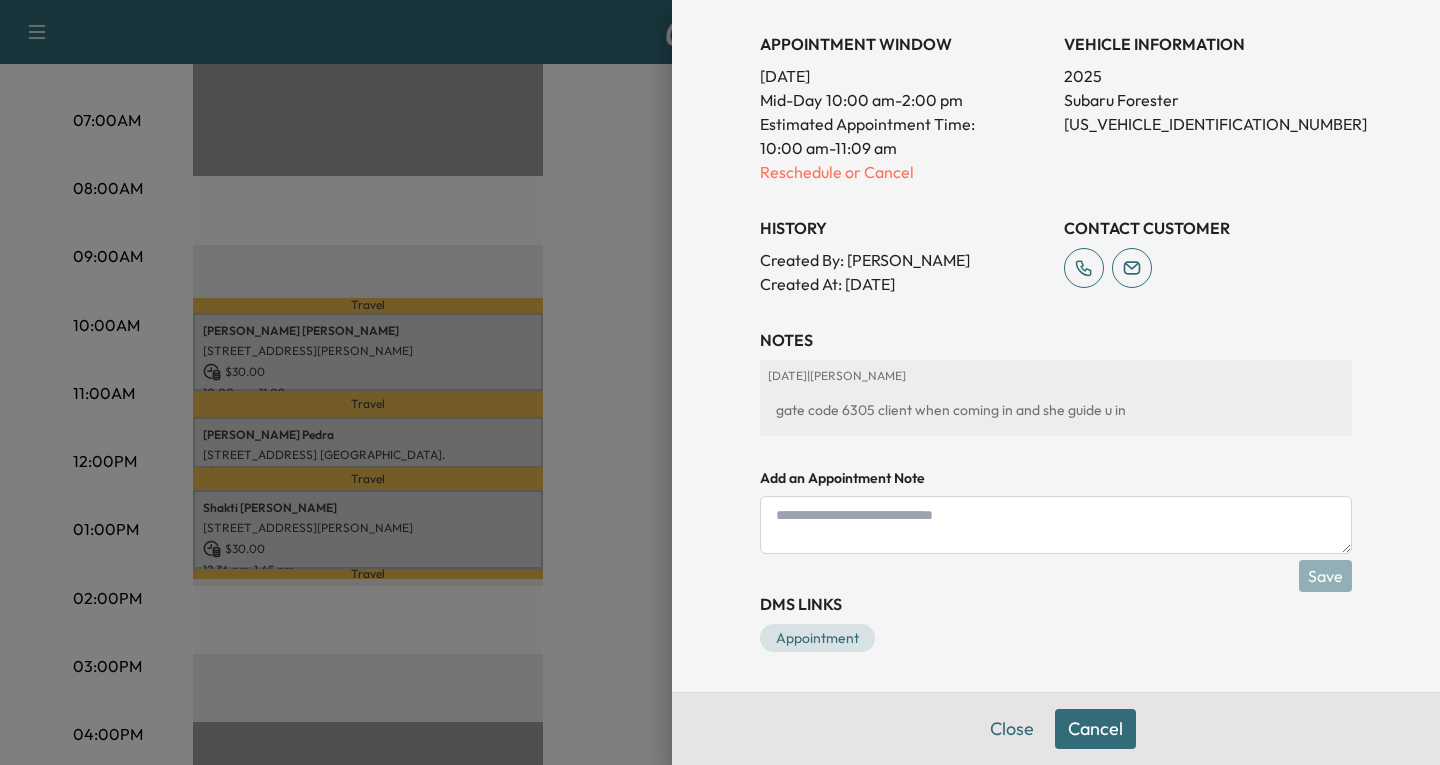 click at bounding box center (1056, 525) 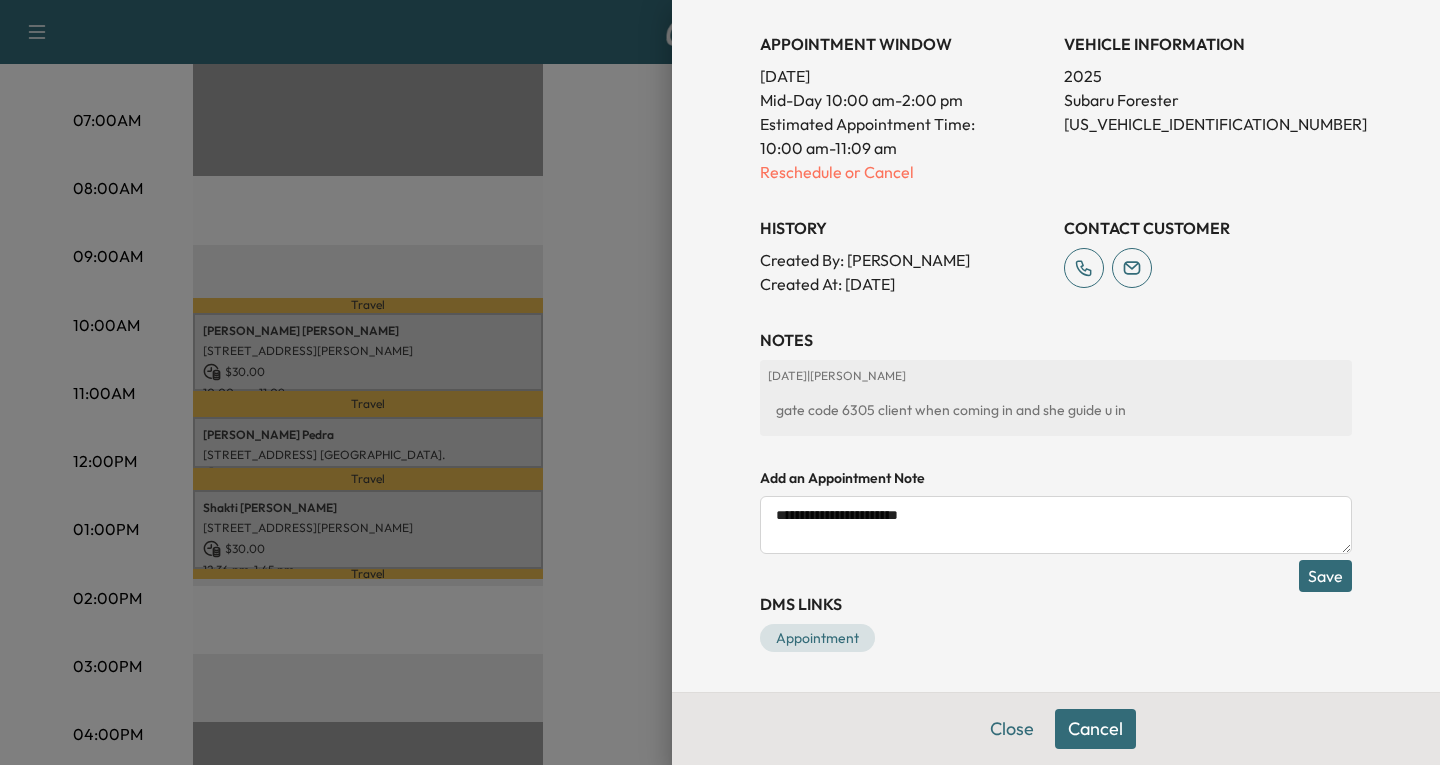 click on "**********" at bounding box center [1056, 525] 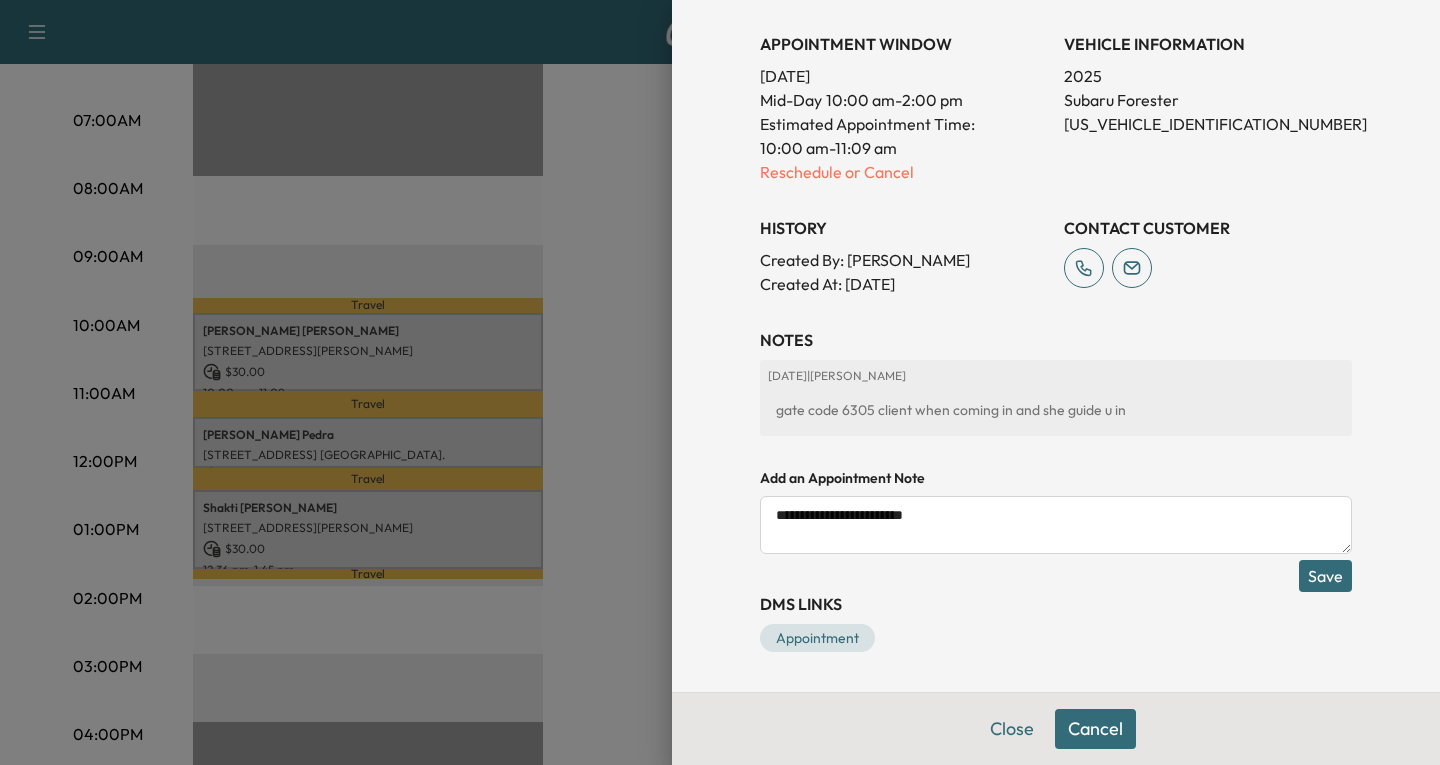 paste on "**********" 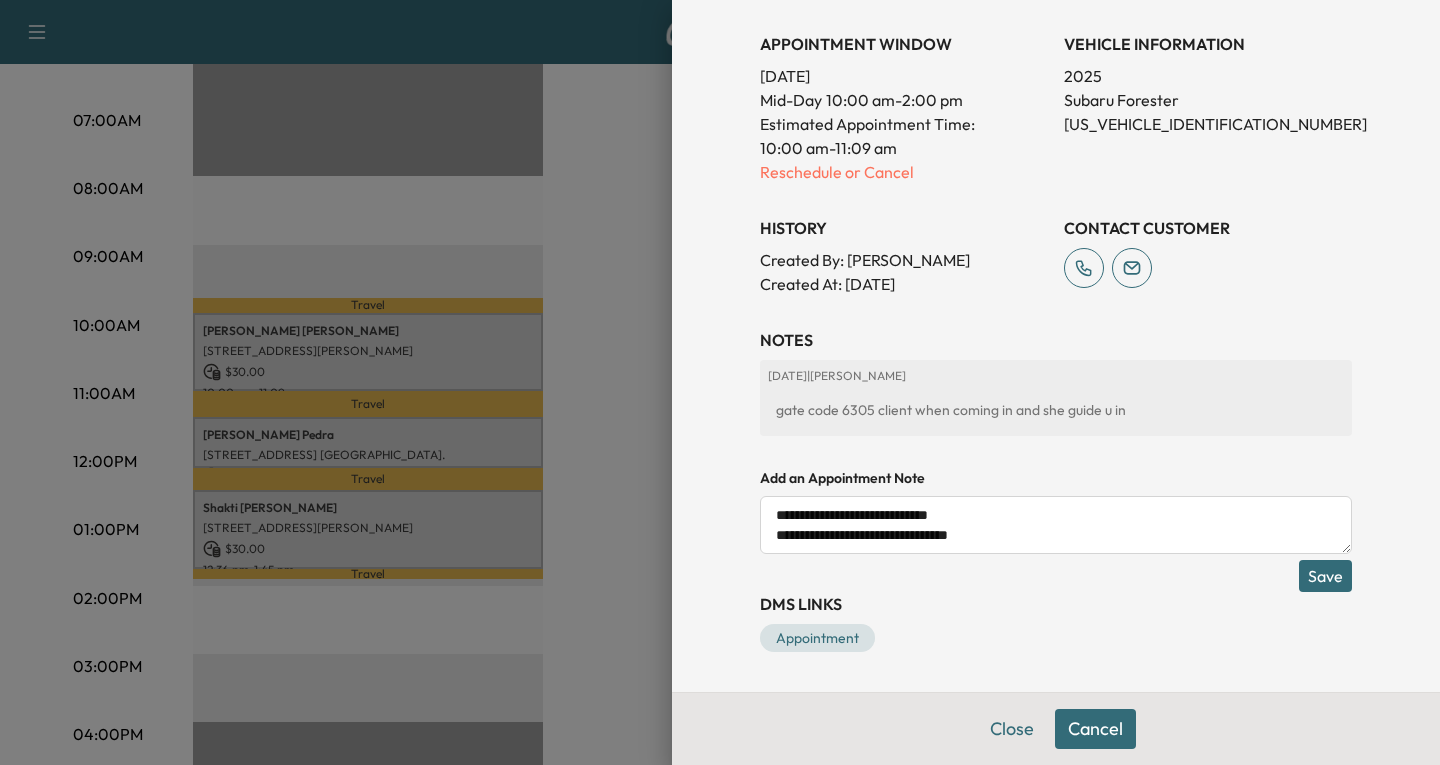 type on "**********" 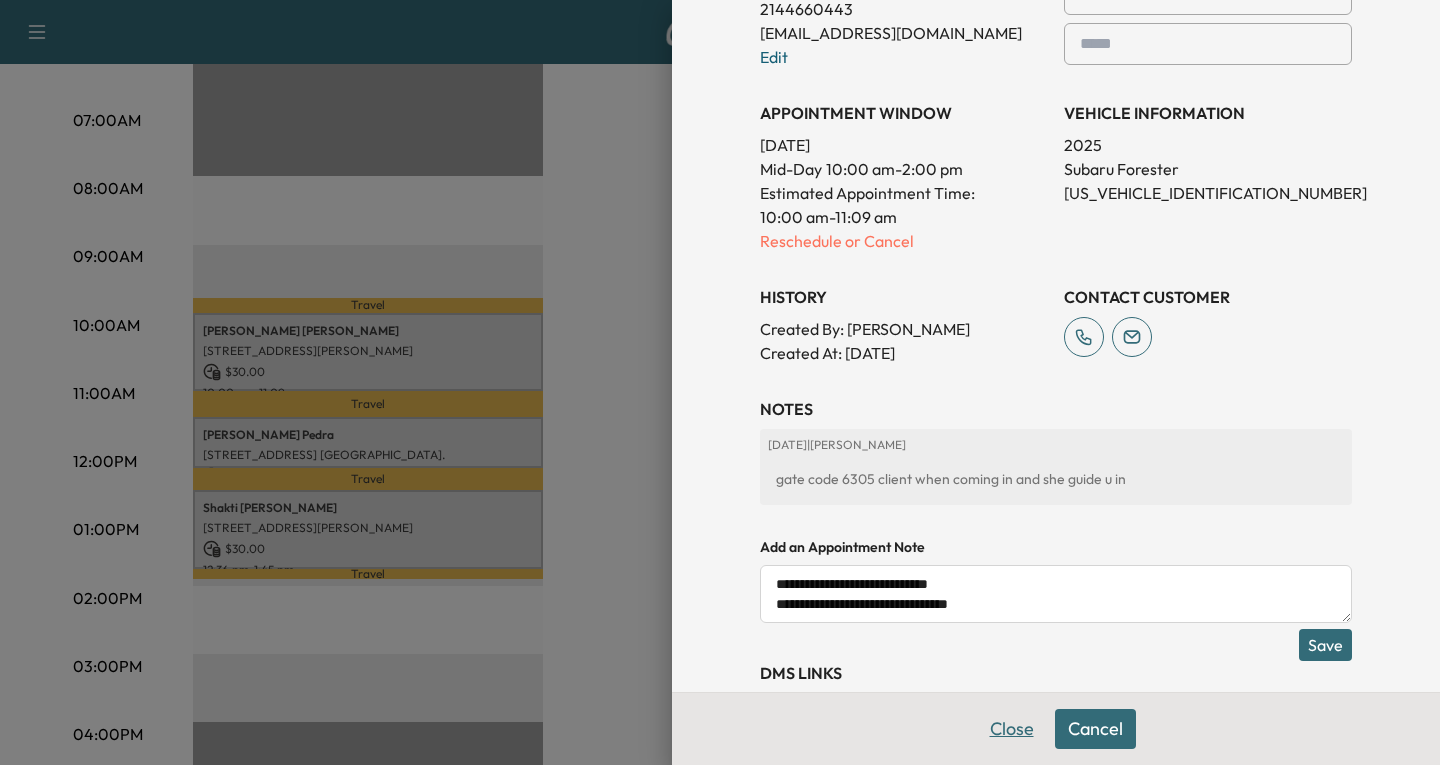 scroll, scrollTop: 629, scrollLeft: 0, axis: vertical 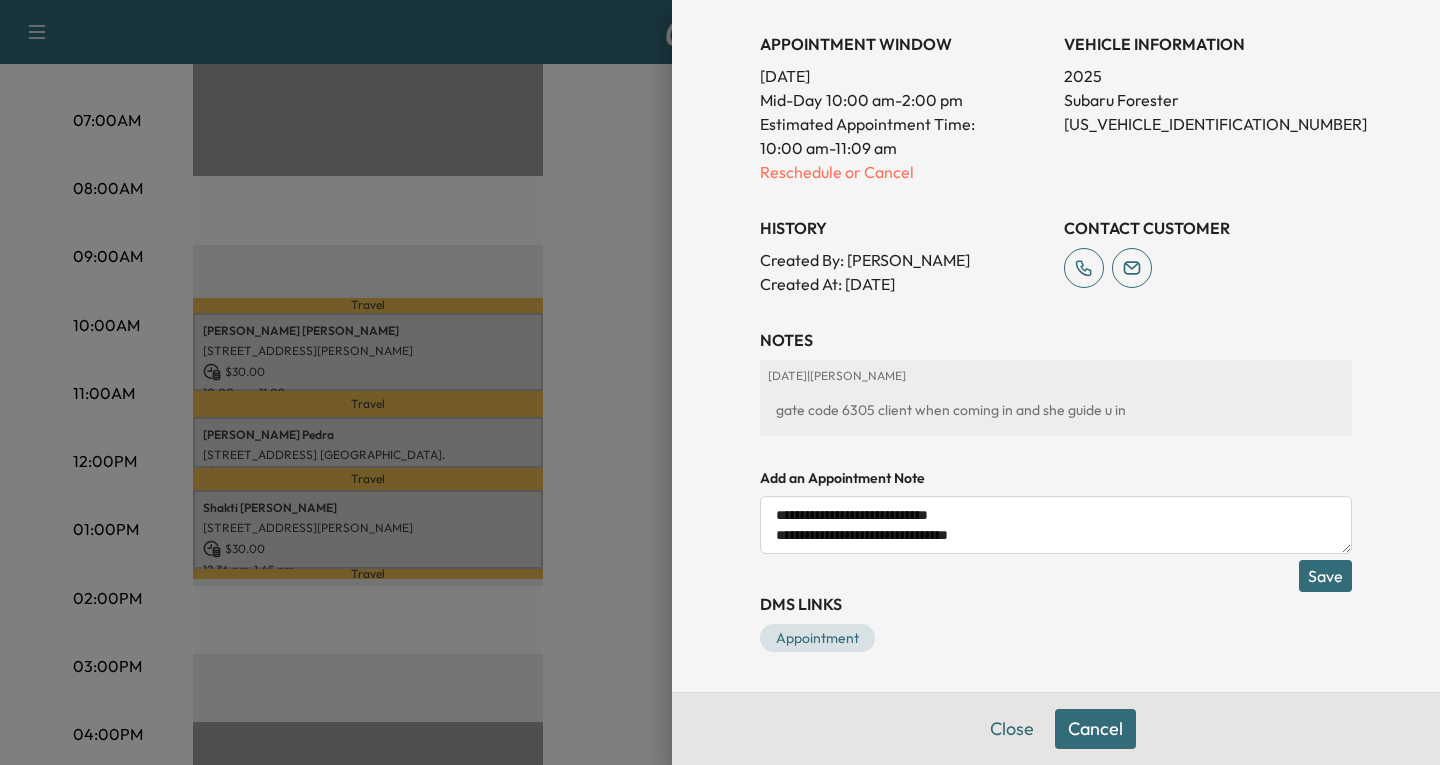 click on "Save" at bounding box center [1325, 576] 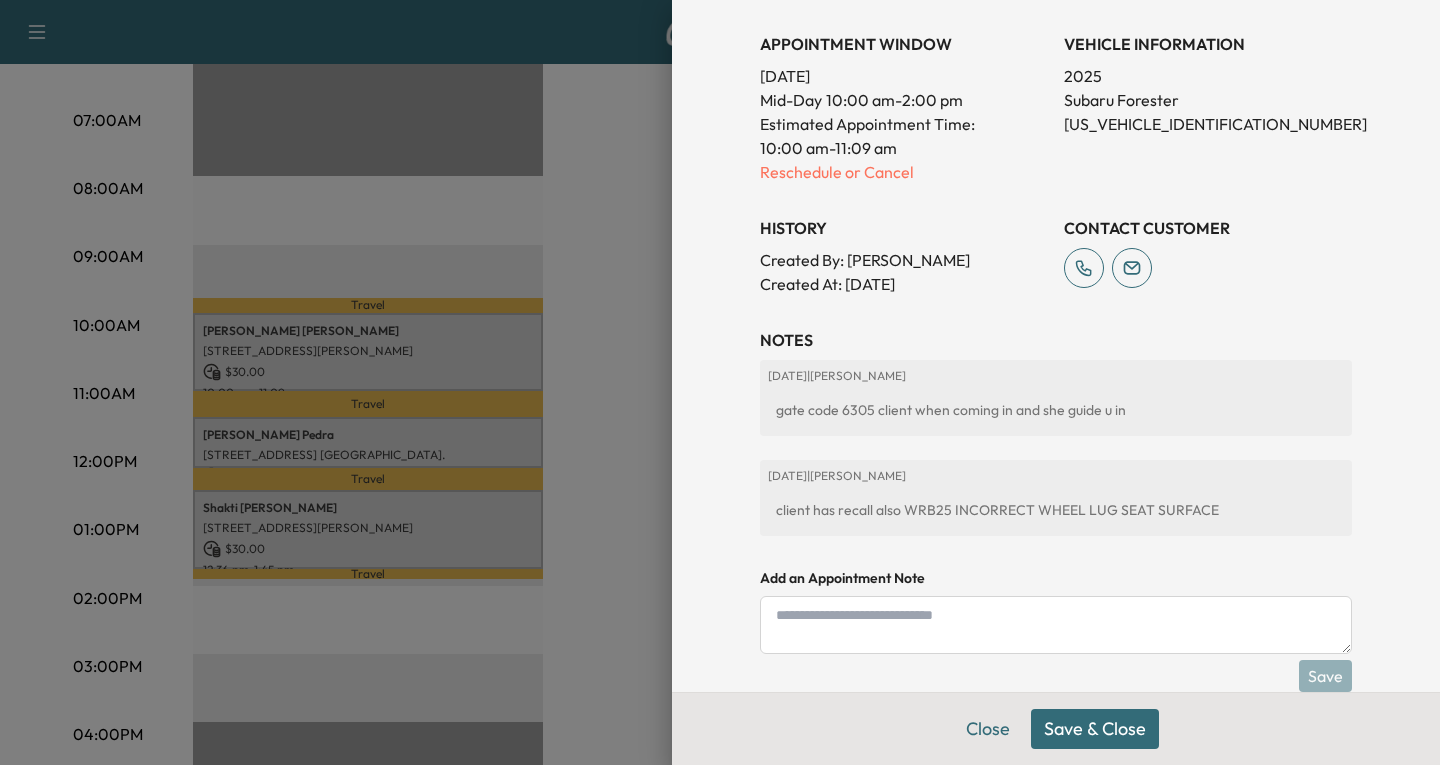 click on "Save & Close" at bounding box center (1095, 729) 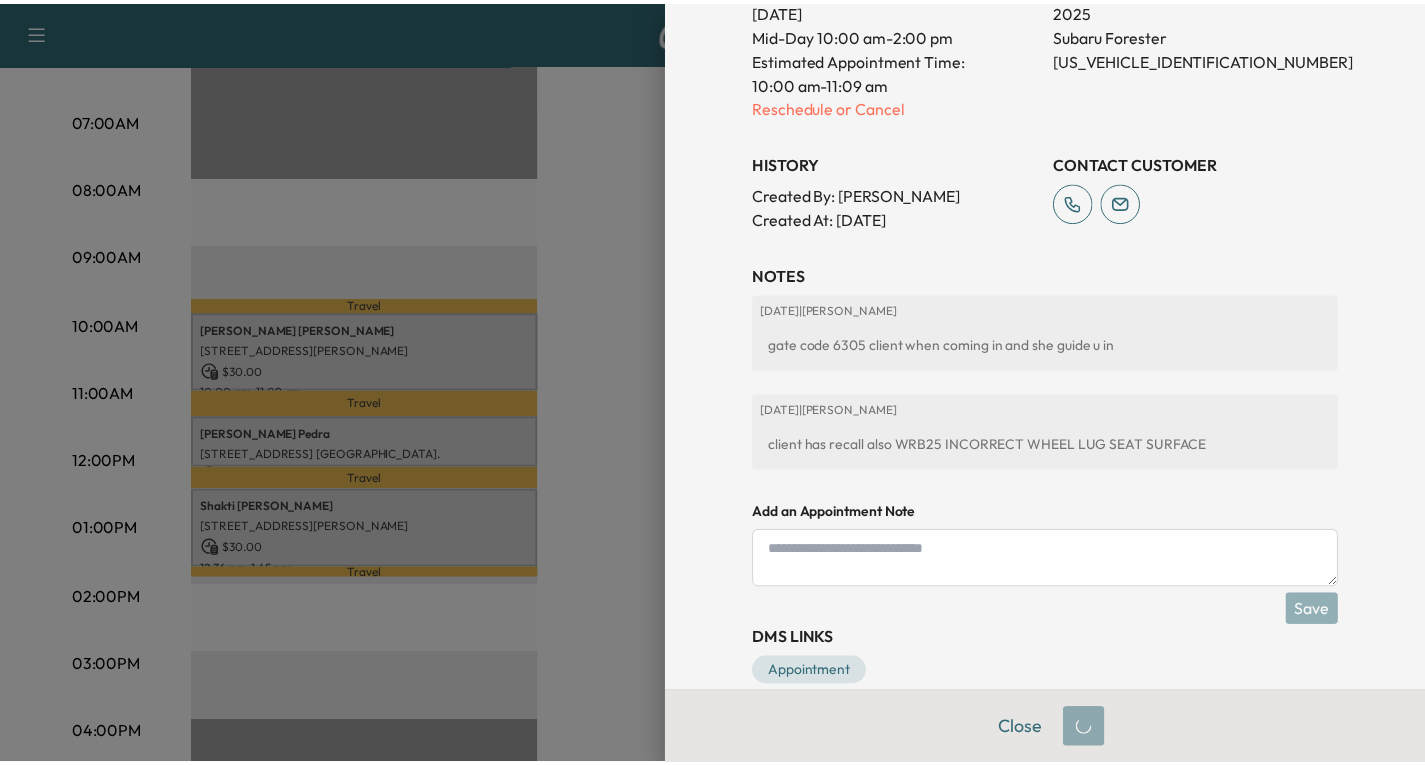 scroll, scrollTop: 563, scrollLeft: 0, axis: vertical 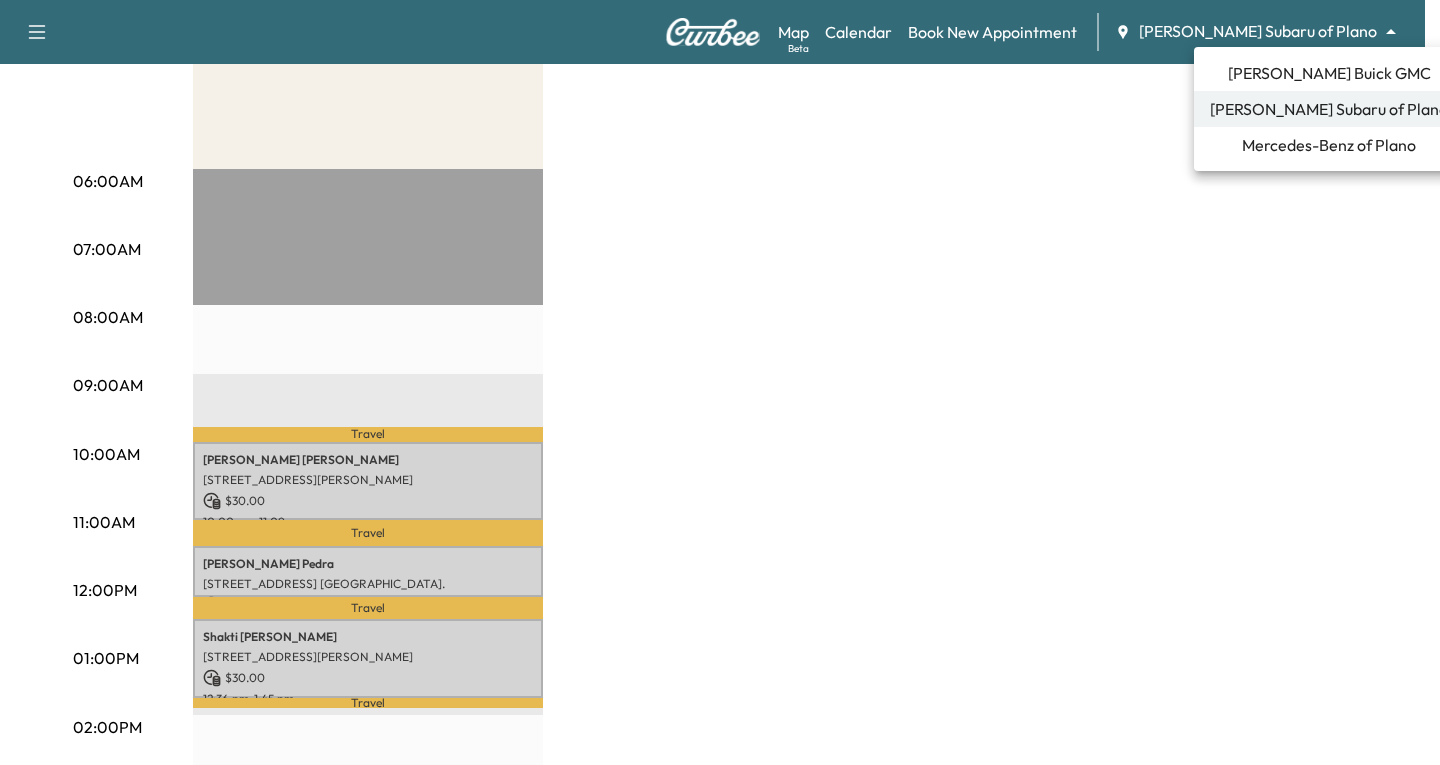click on "Support Log Out Map Beta Calendar Book New Appointment [PERSON_NAME] Subaru of Plano ******** ​ Mobile Service Schedule View and update your mobile appointment schedule. [DATE] [DATE] [DATE] [DATE] July 2025 S M T W T F S   29   30   1   2   3   4   5   6   7   8   9   10   11   12   13   14   15   16   17   18   19   20   21   22   23   24   25   26   27   28   29   30   31   1 Cancel Done Filter Modify Van Schedule Modify Van Schedule Van Schedule for  [DATE] *  Schedule modified Shift Start Shift End Subaru on the Go 8:00 am * Start 4:00 pm ** Start Inactive Cancel Save & Close 06:00AM 07:00AM 08:00AM 09:00AM 10:00AM 11:00AM 12:00PM 01:00PM 02:00PM 03:00PM 04:00PM 05:00PM 06:00PM 07:00PM 08:00PM 09:00PM 10:00PM Subaru on the Go $ 90.00 Revenue 3 hr 3 min Work Time 1 hr 4 min Transit Time Travel [PERSON_NAME]  [STREET_ADDRESS]   $ 30.00 10:00 am  -  11:09 am Travel [PERSON_NAME] [STREET_ADDRESS], [GEOGRAPHIC_DATA]. UU.   $ 30.00 11:32 am  -" at bounding box center [720, 82] 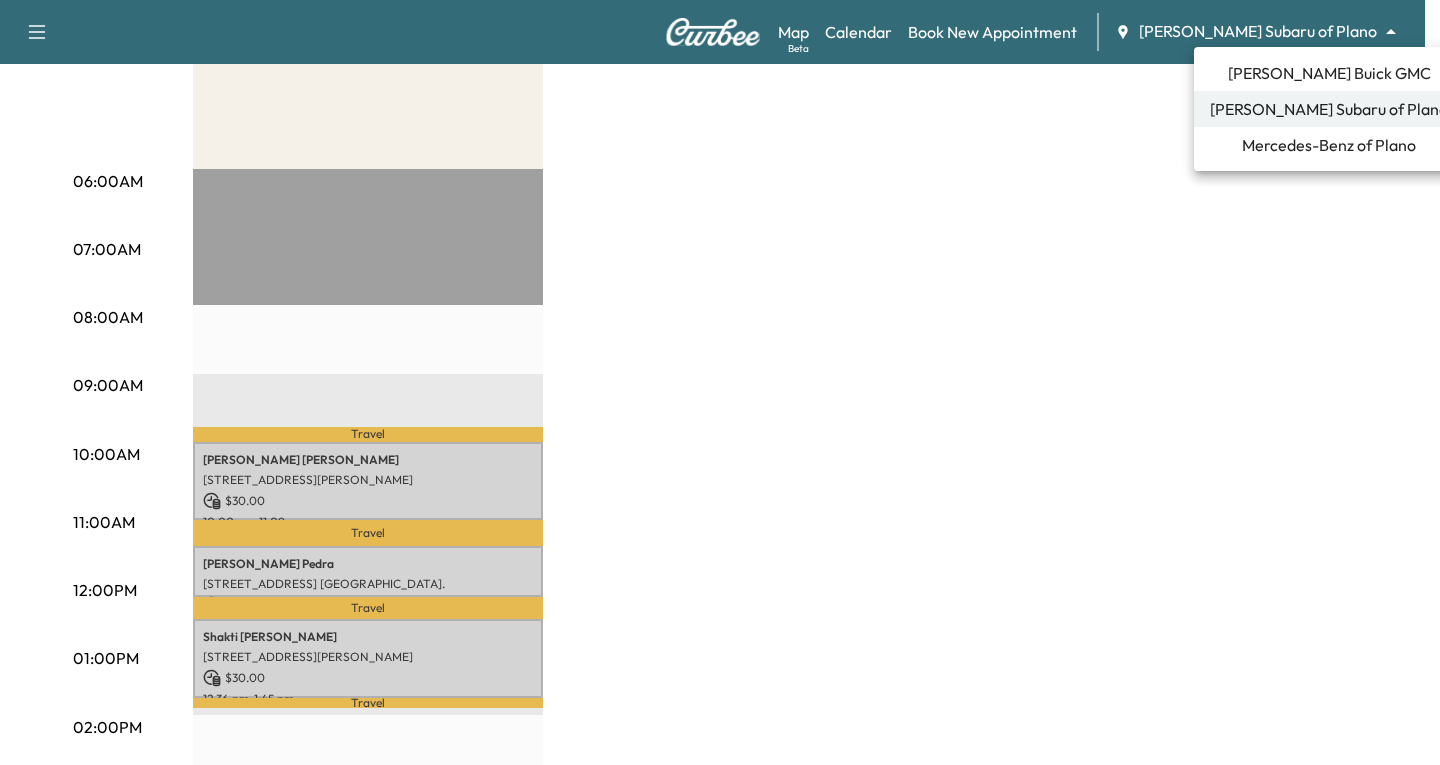 drag, startPoint x: 1296, startPoint y: 67, endPoint x: 1226, endPoint y: 212, distance: 161.01242 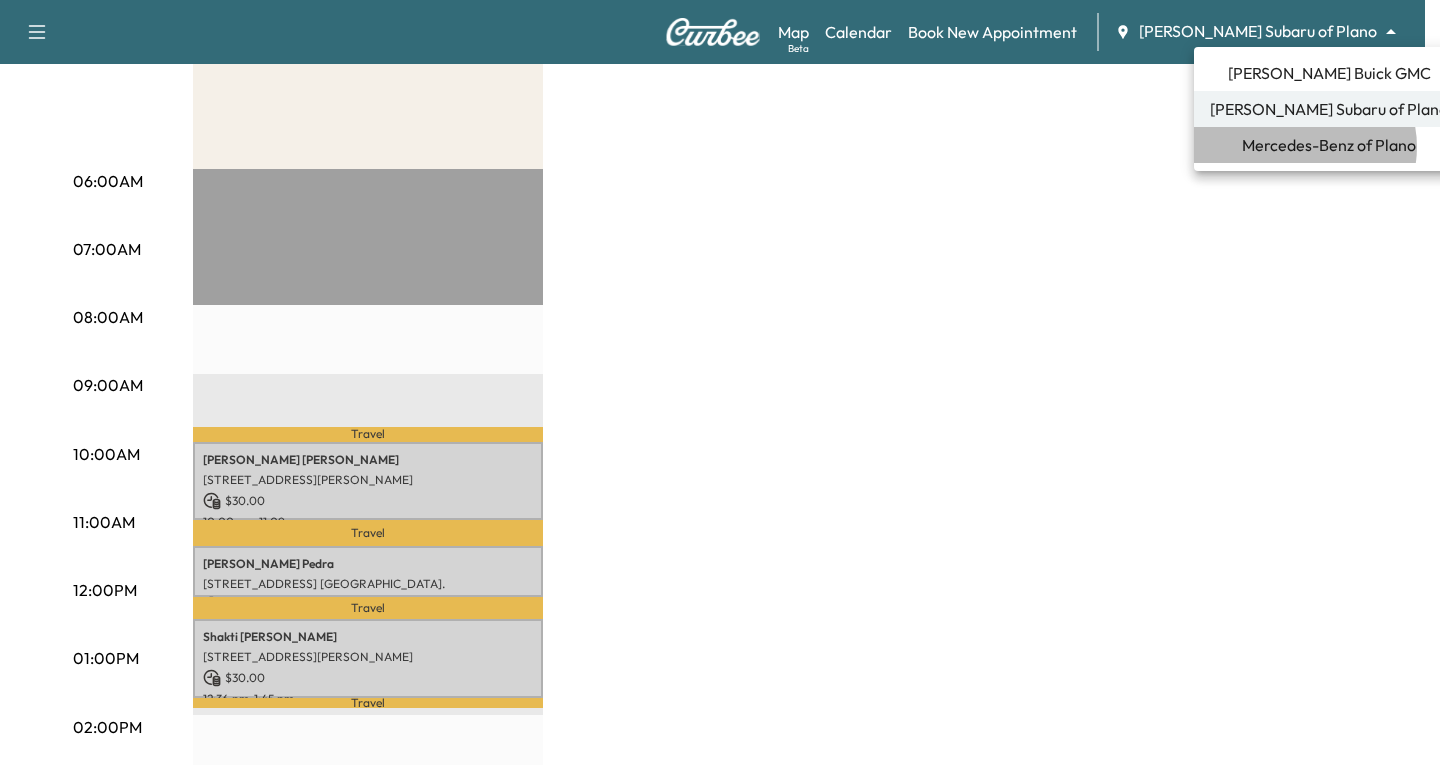 click on "Mercedes-Benz of Plano" at bounding box center [1329, 145] 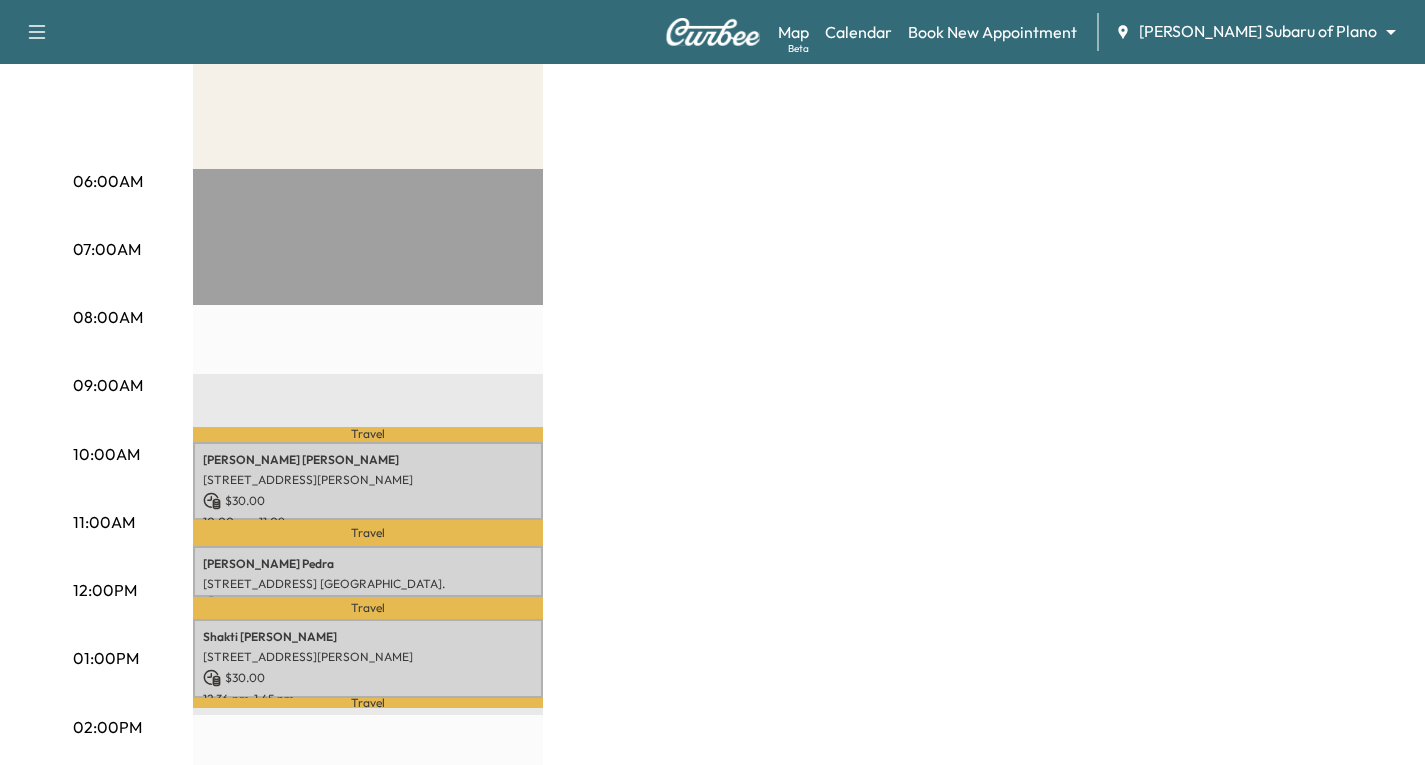 scroll, scrollTop: 0, scrollLeft: 0, axis: both 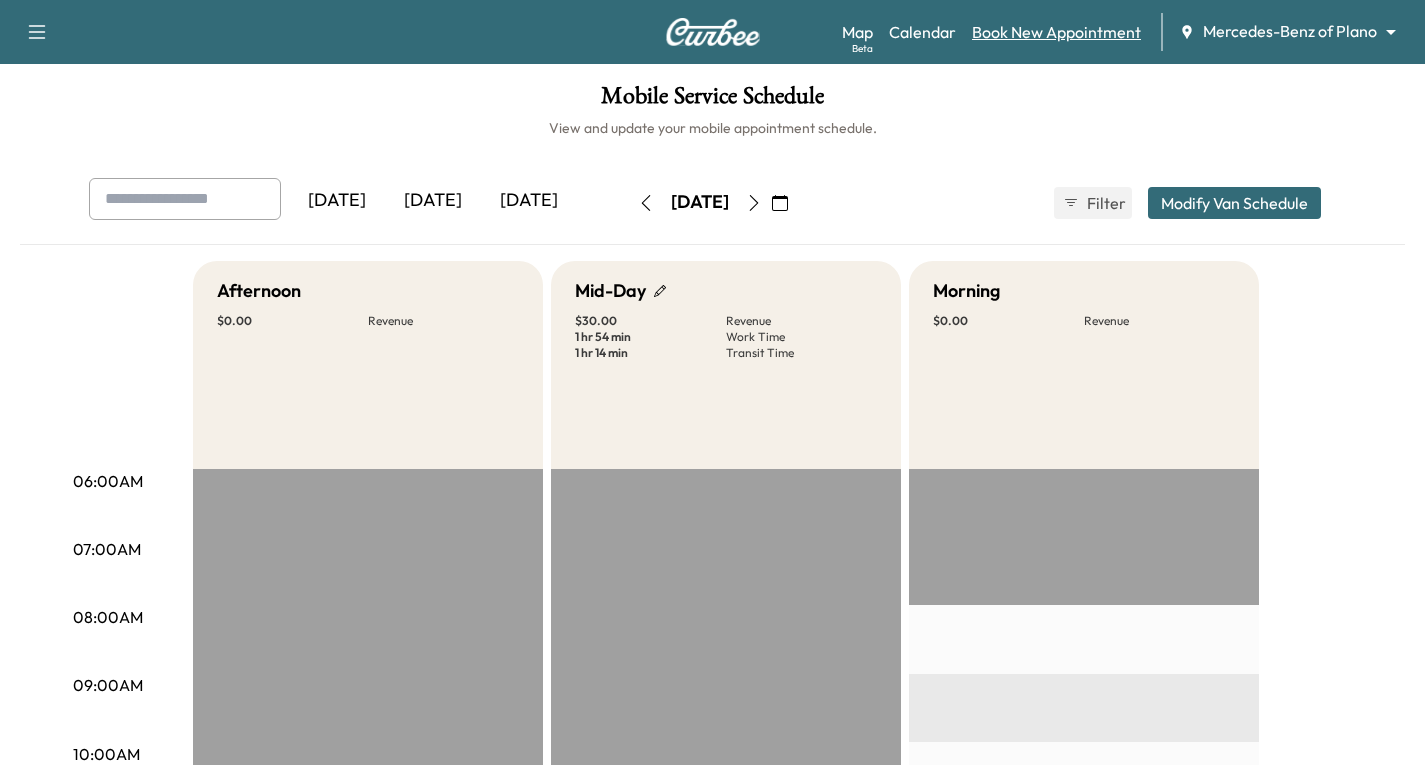 click on "Book New Appointment" at bounding box center (1056, 32) 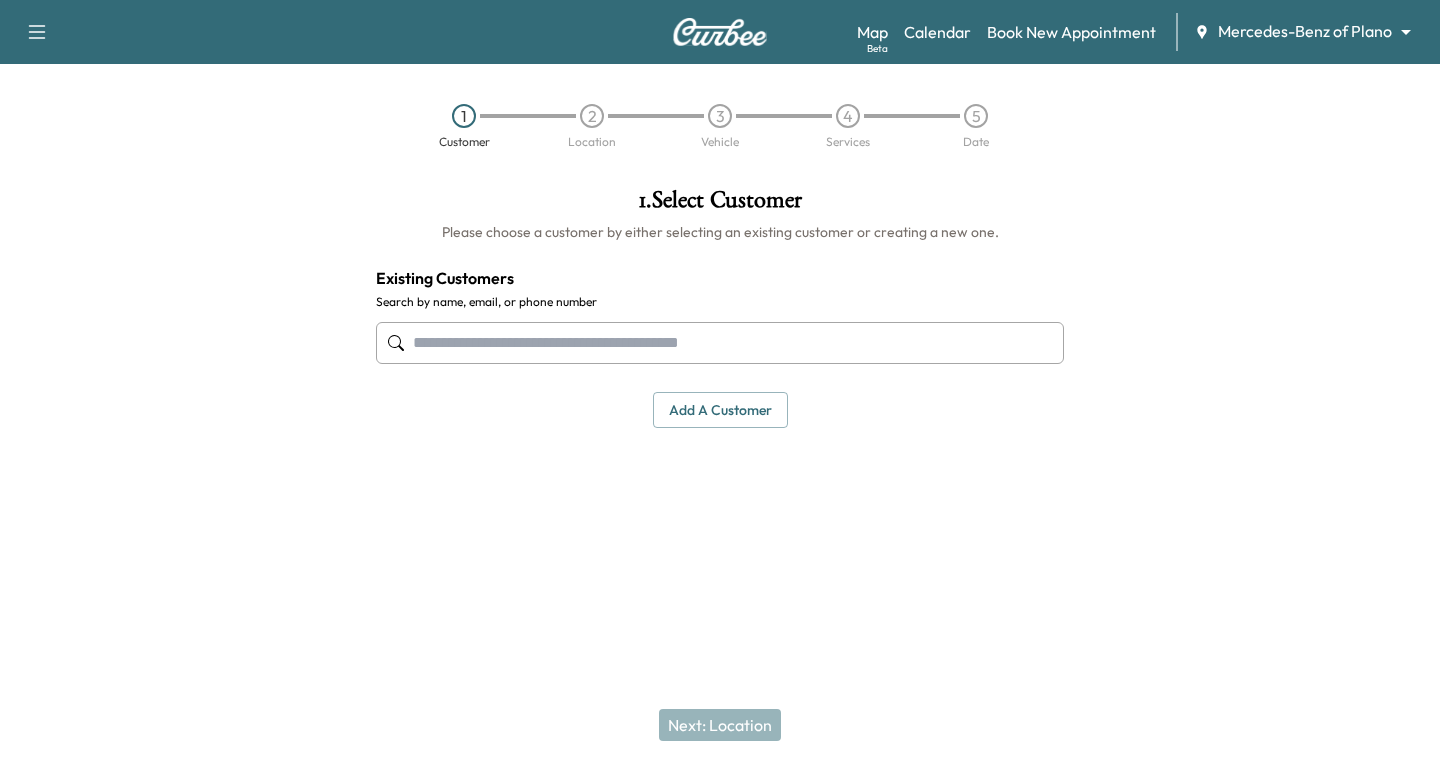 click at bounding box center (720, 343) 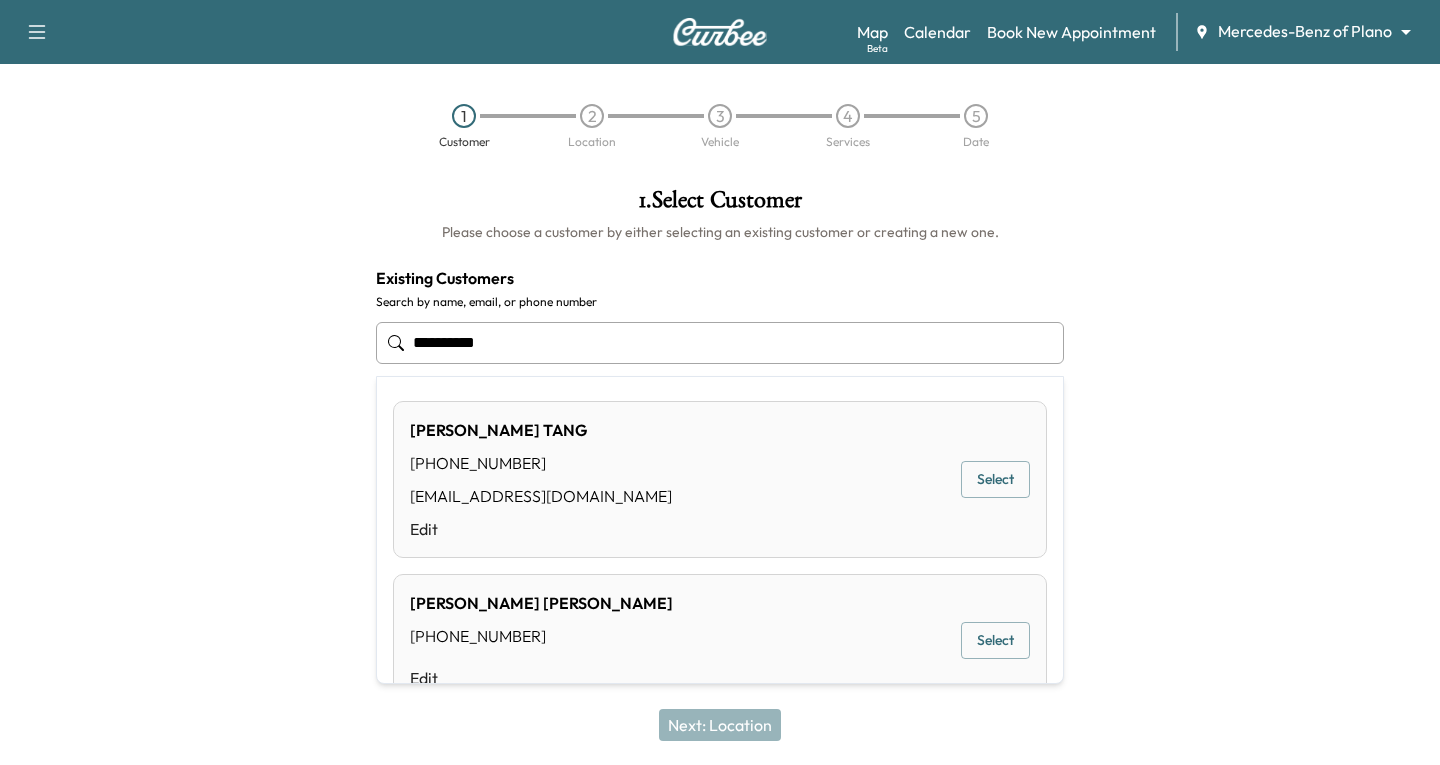 click on "Select" at bounding box center [995, 479] 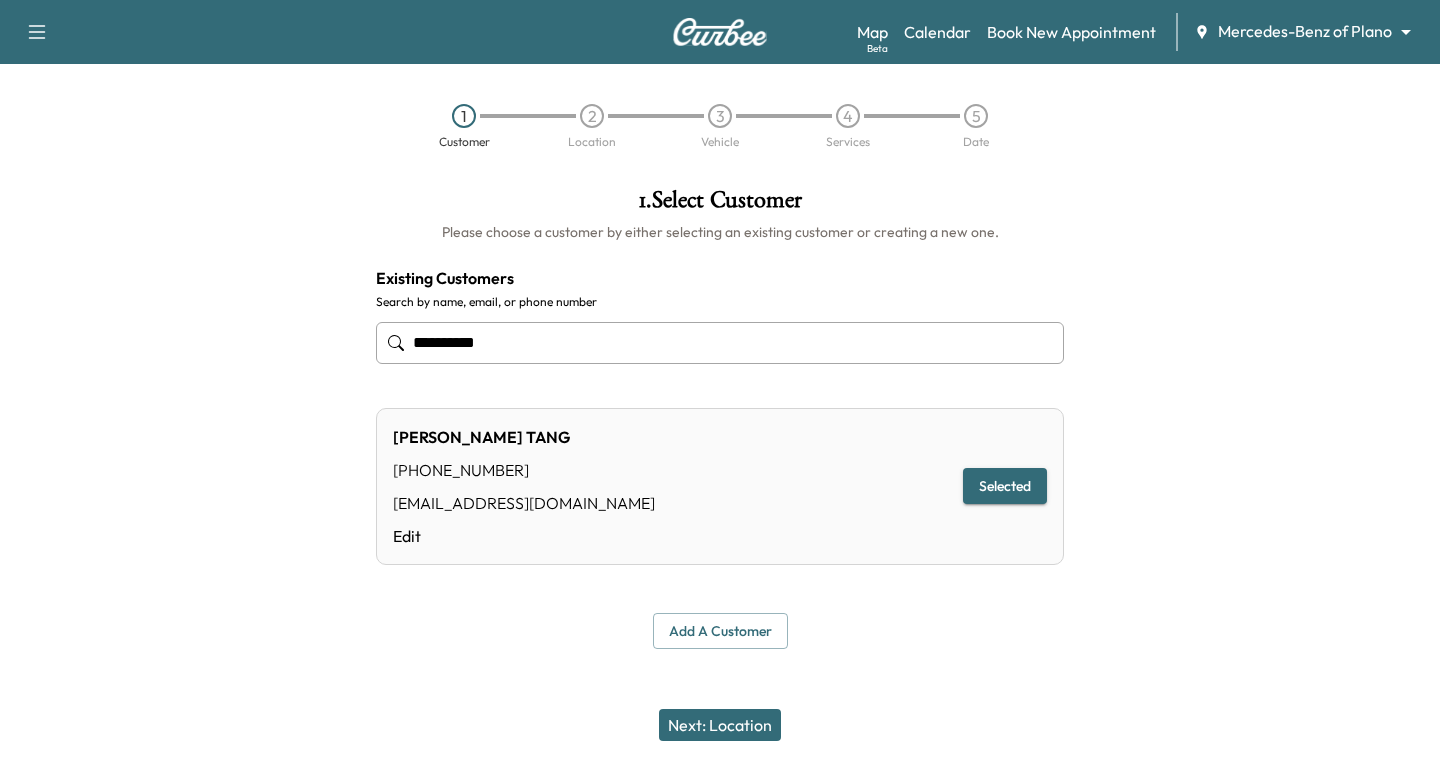 type on "**********" 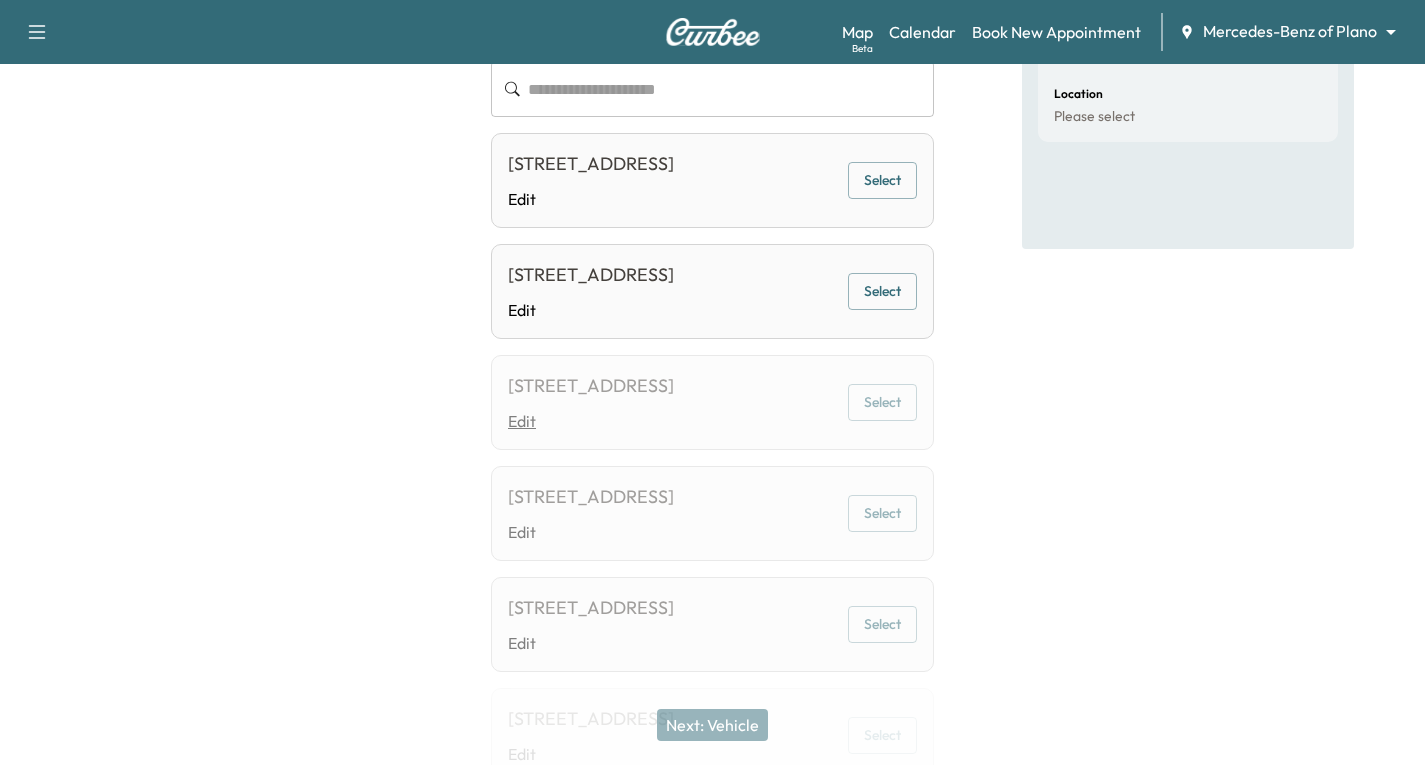 scroll, scrollTop: 300, scrollLeft: 0, axis: vertical 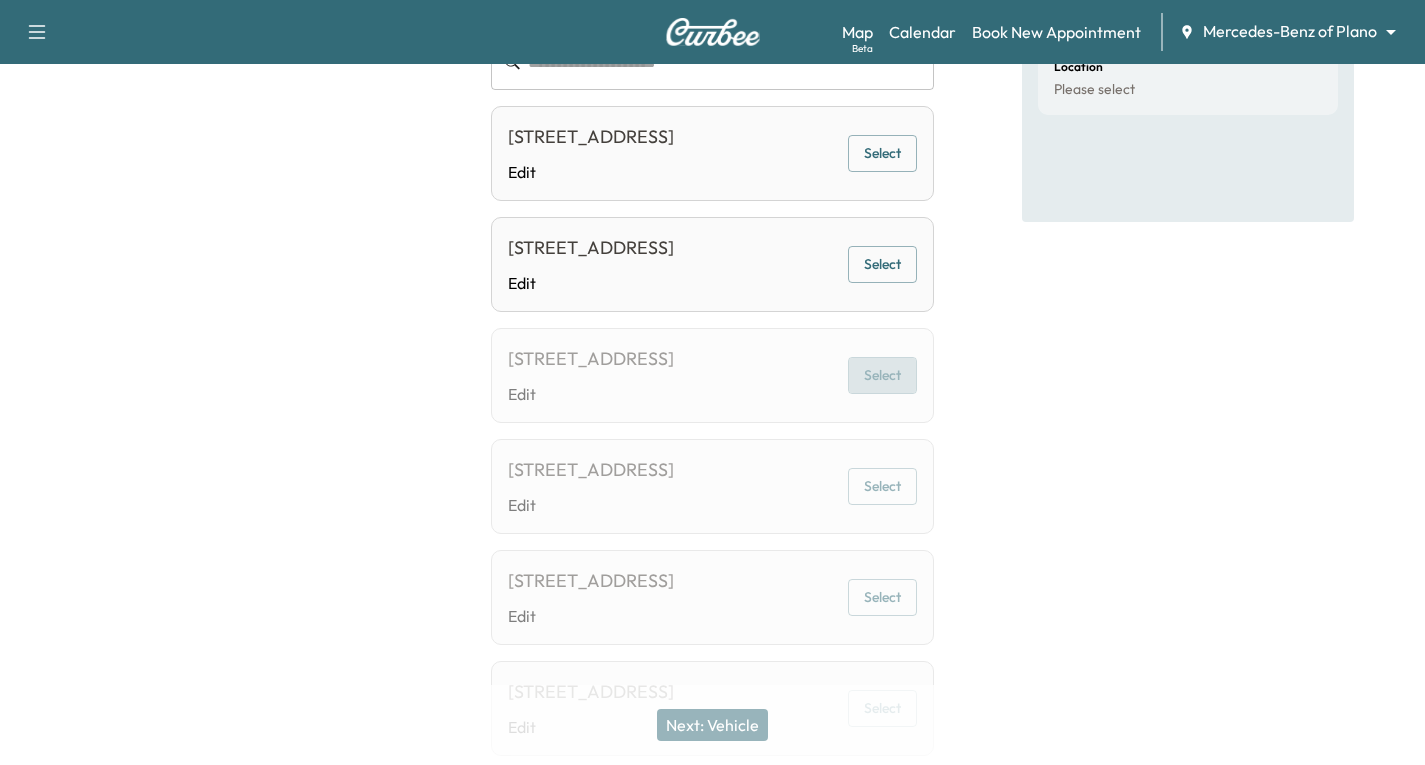 click on "Select" at bounding box center [882, 375] 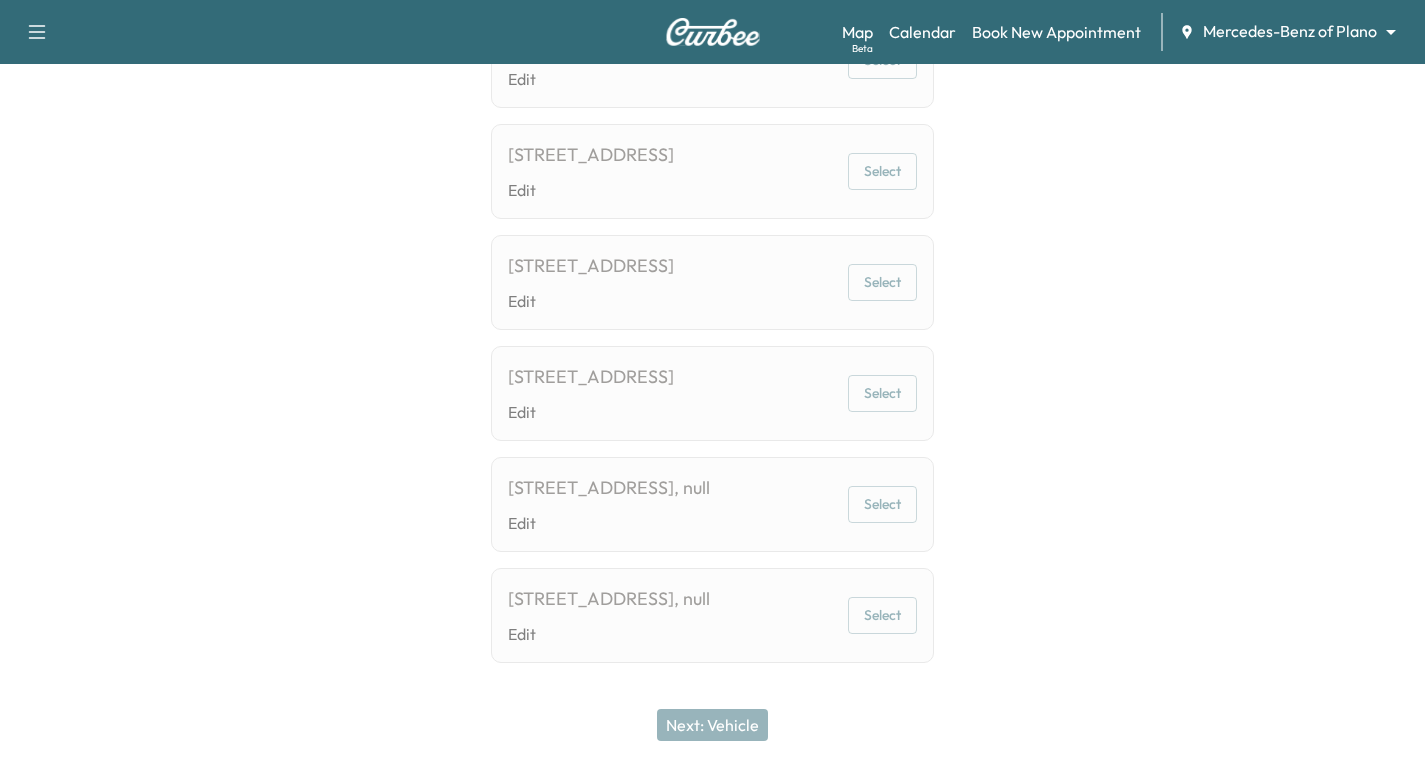 scroll, scrollTop: 400, scrollLeft: 0, axis: vertical 